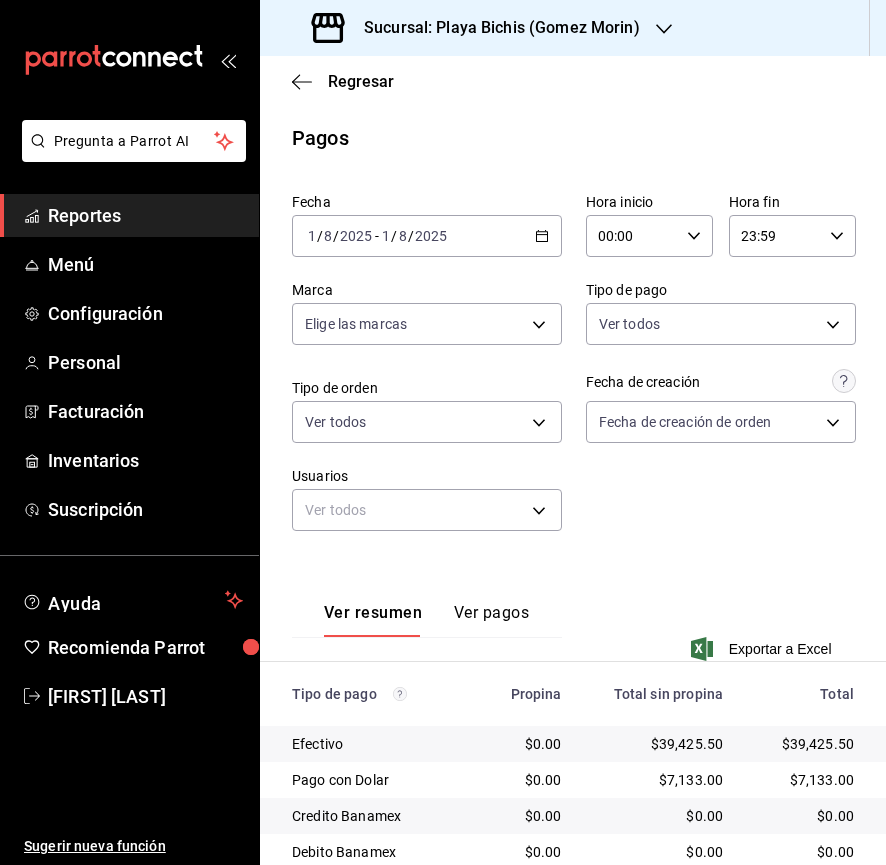 scroll, scrollTop: 0, scrollLeft: 0, axis: both 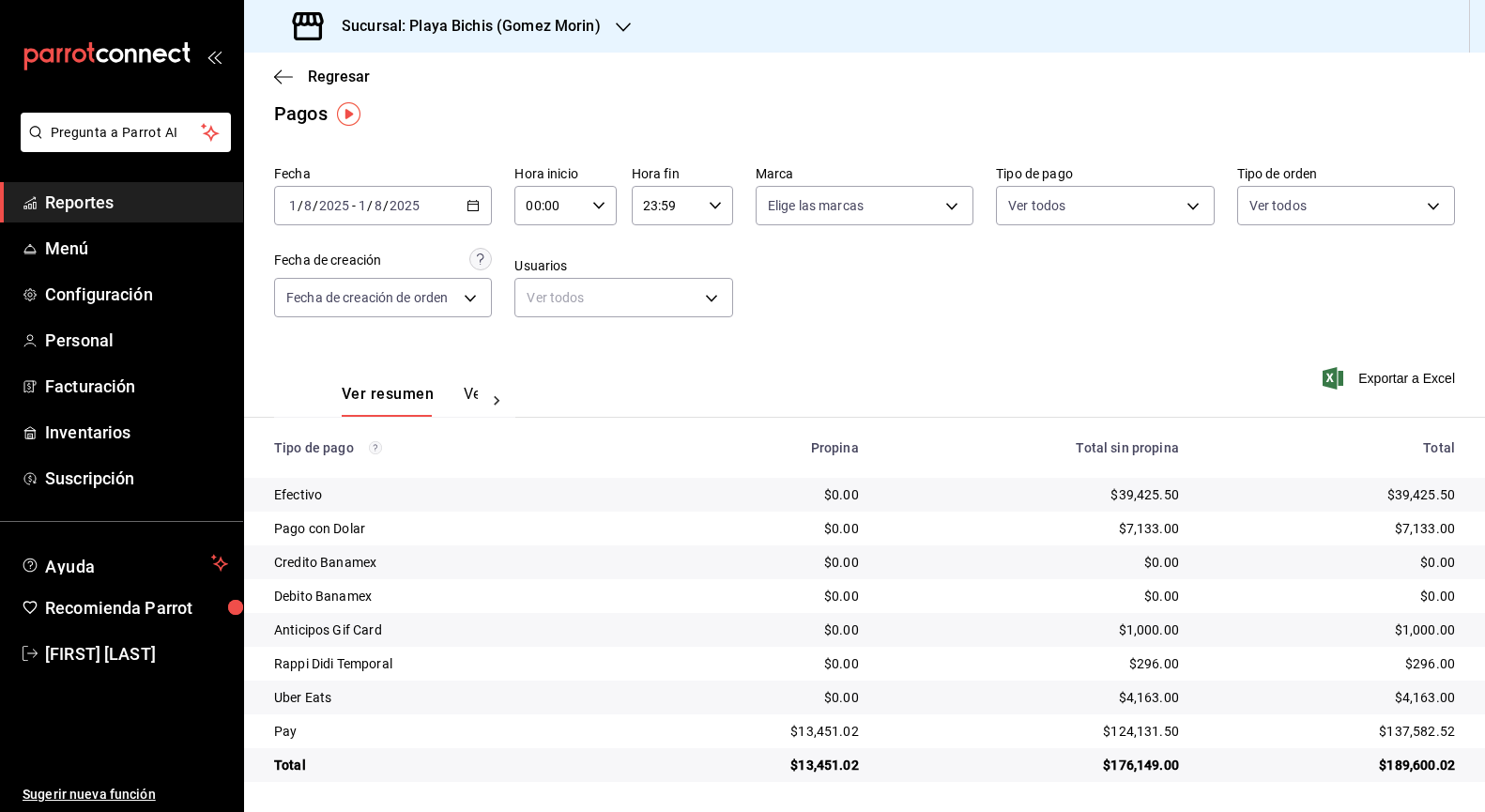 click on "Ver resumen Ver pagos" at bounding box center [409, 401] 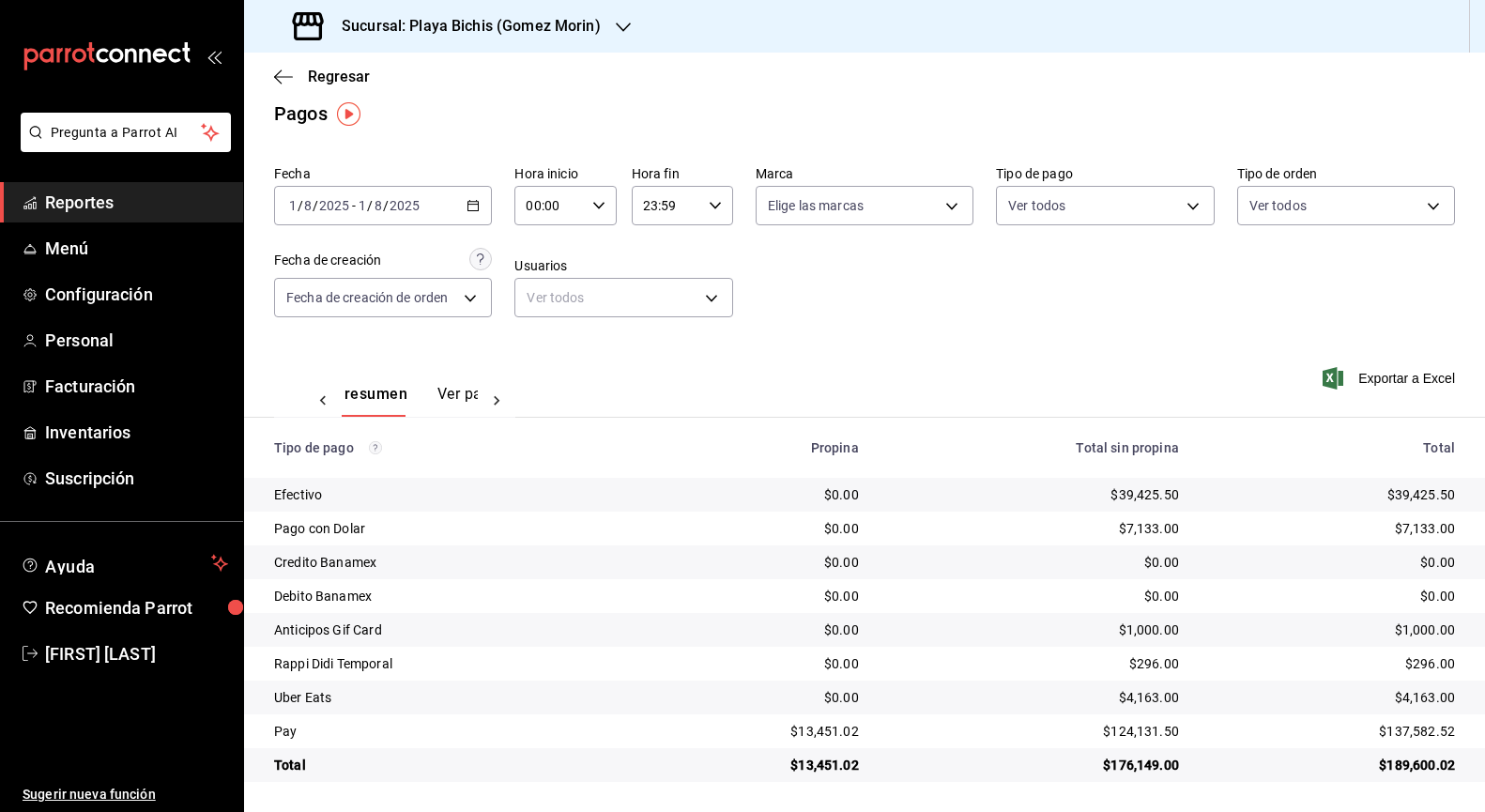 scroll, scrollTop: 0, scrollLeft: 56, axis: horizontal 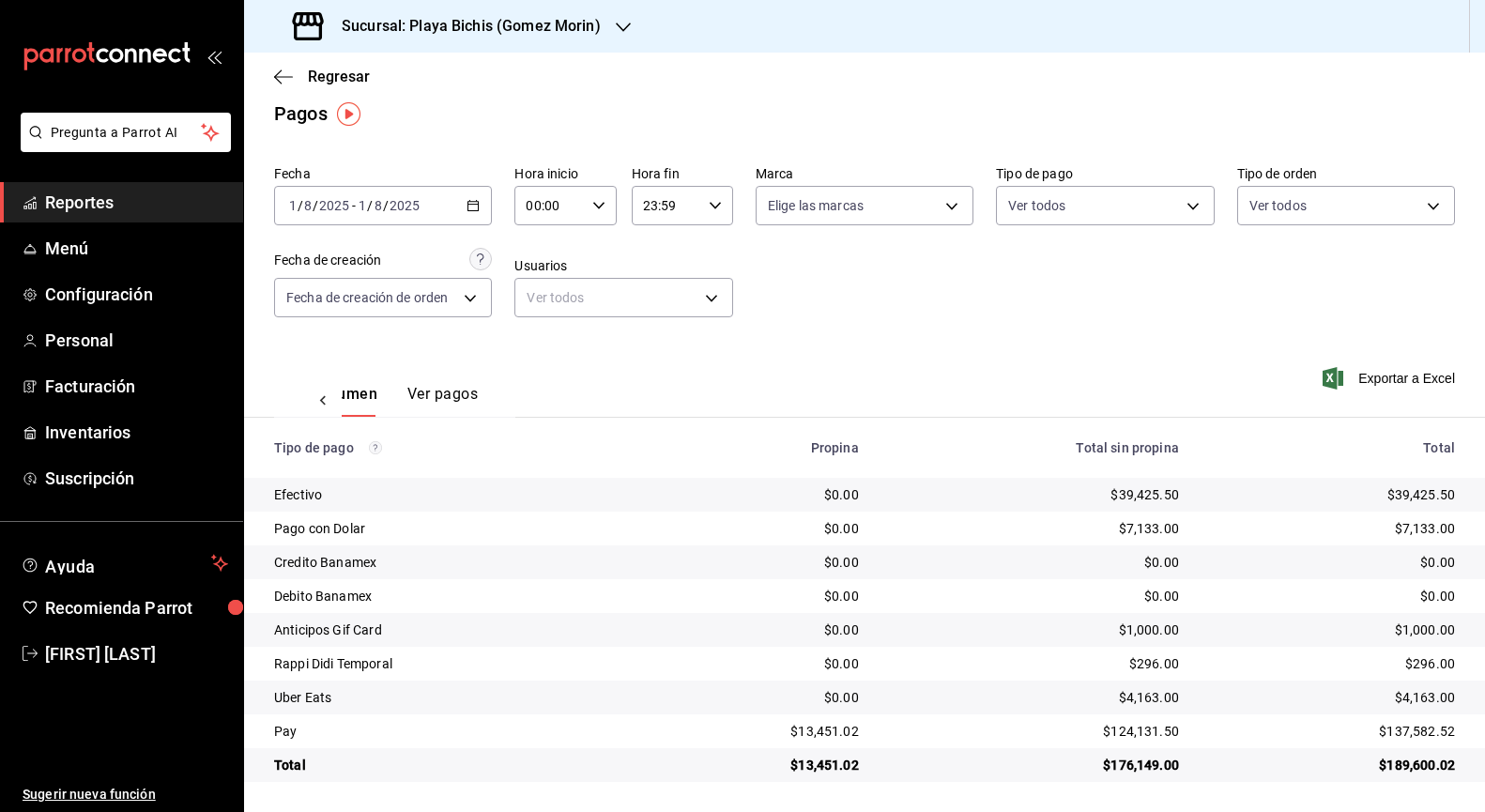 click on "Ver pagos" at bounding box center (442, 401) 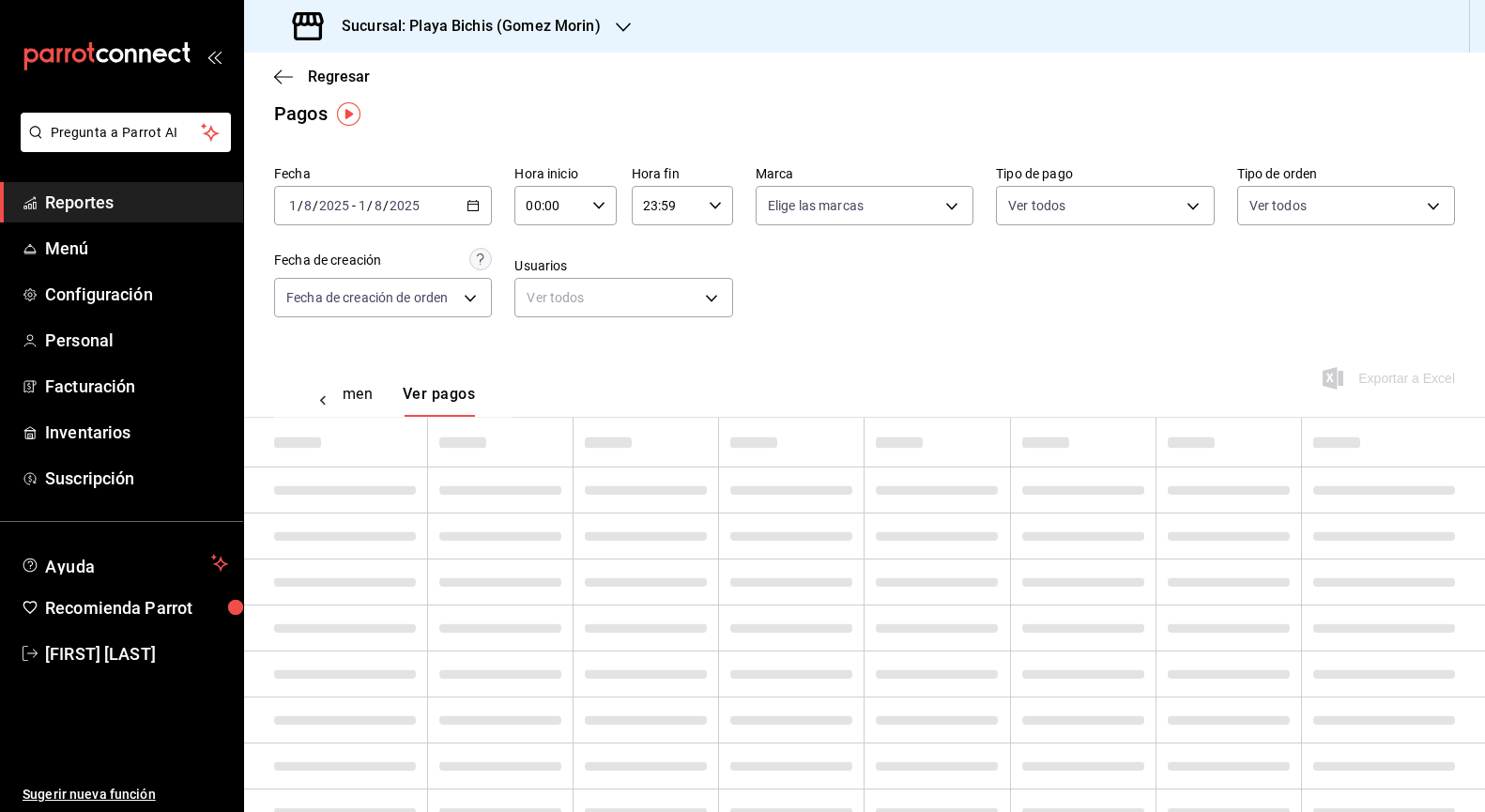 scroll, scrollTop: 0, scrollLeft: 55, axis: horizontal 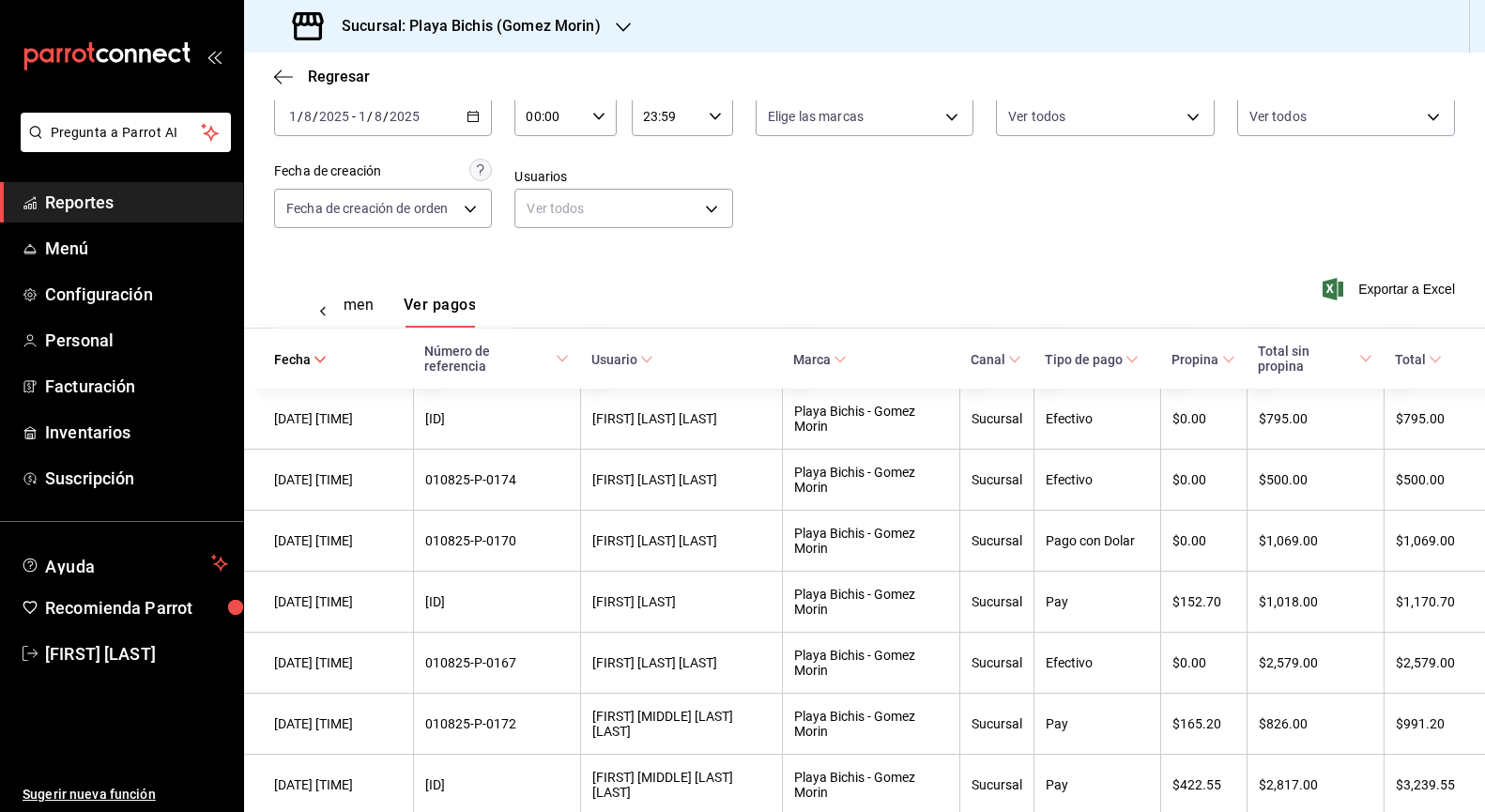 click 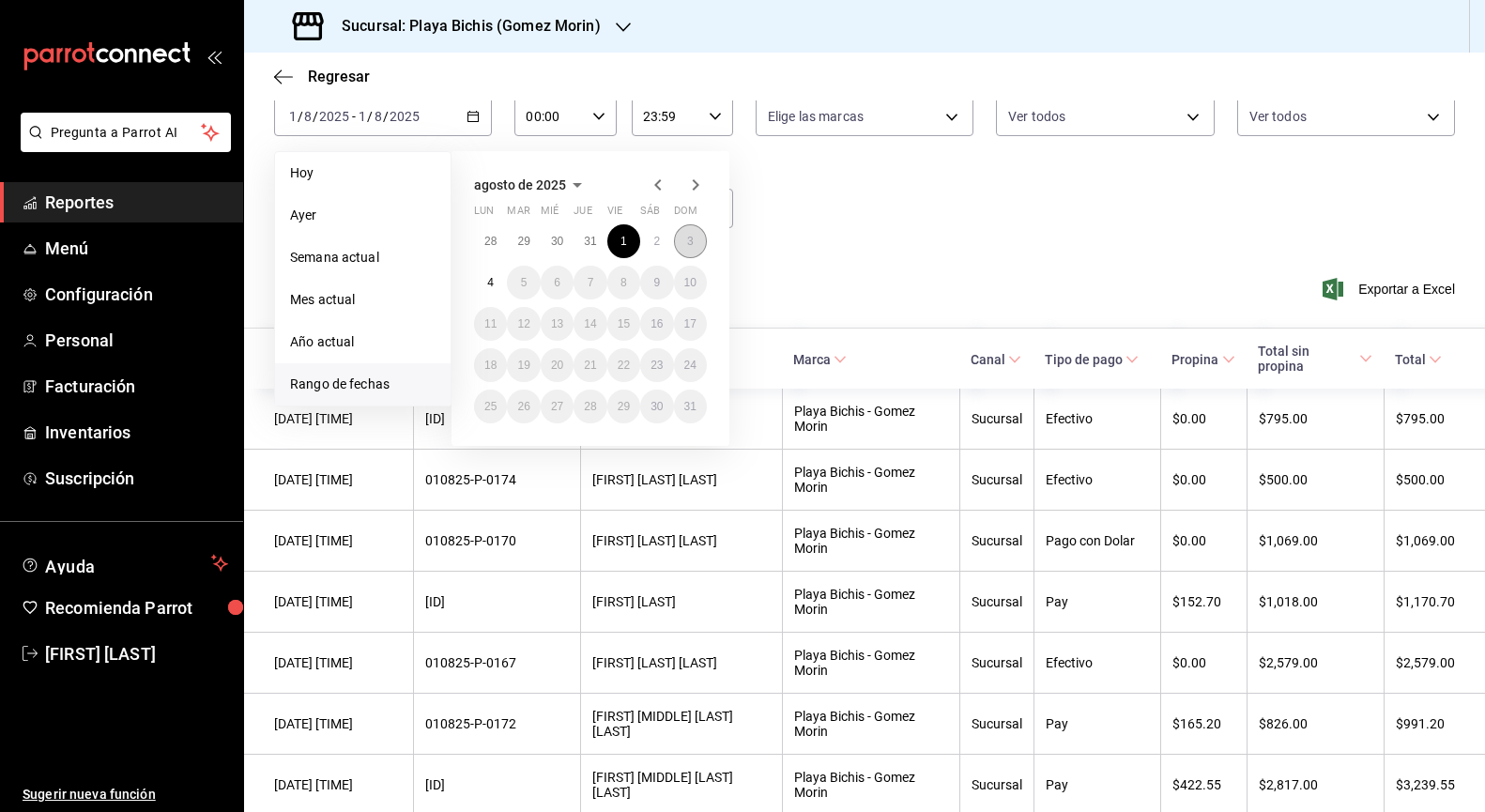 click on "3" at bounding box center (690, 241) 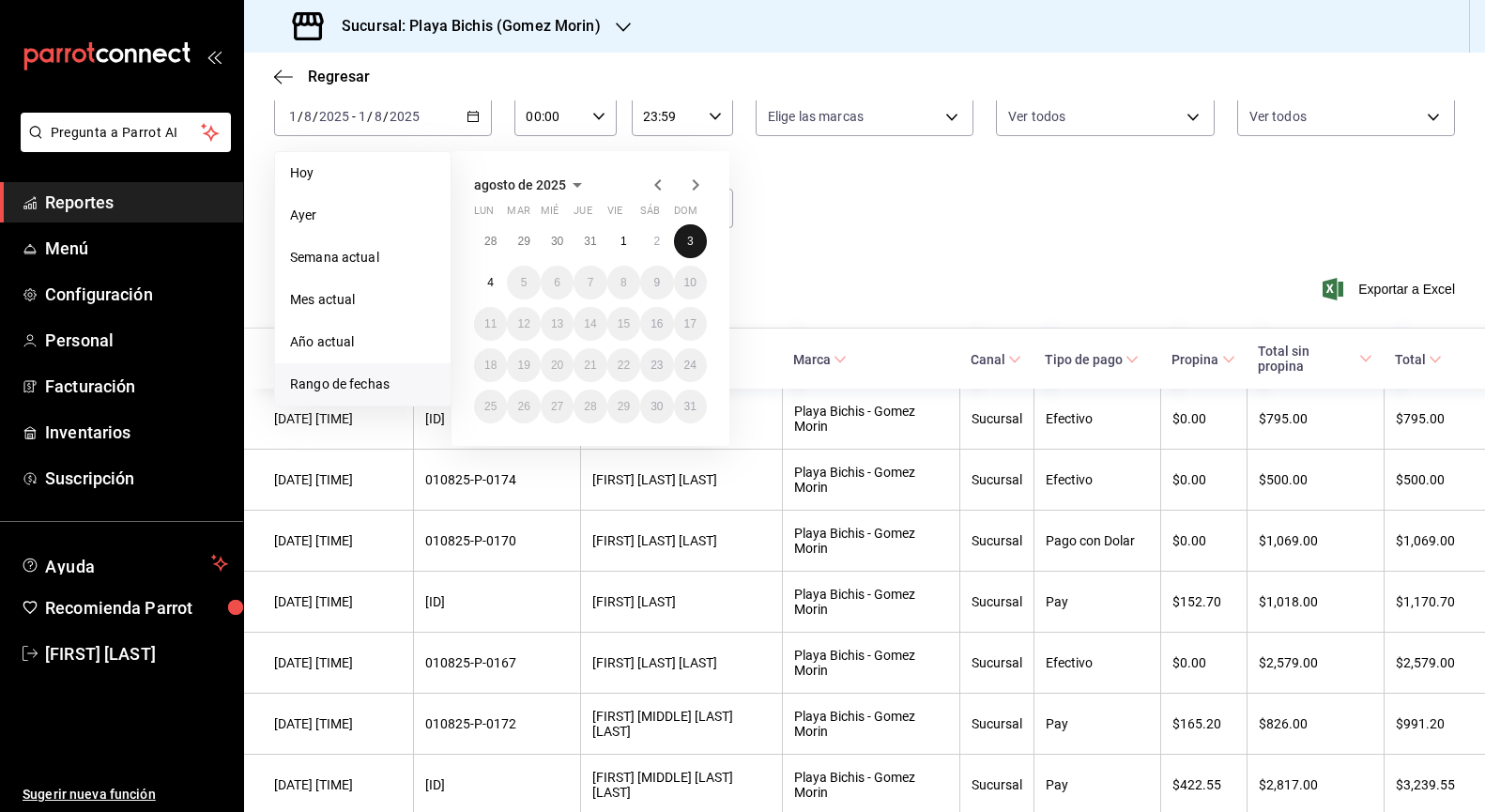 click on "3" at bounding box center (690, 241) 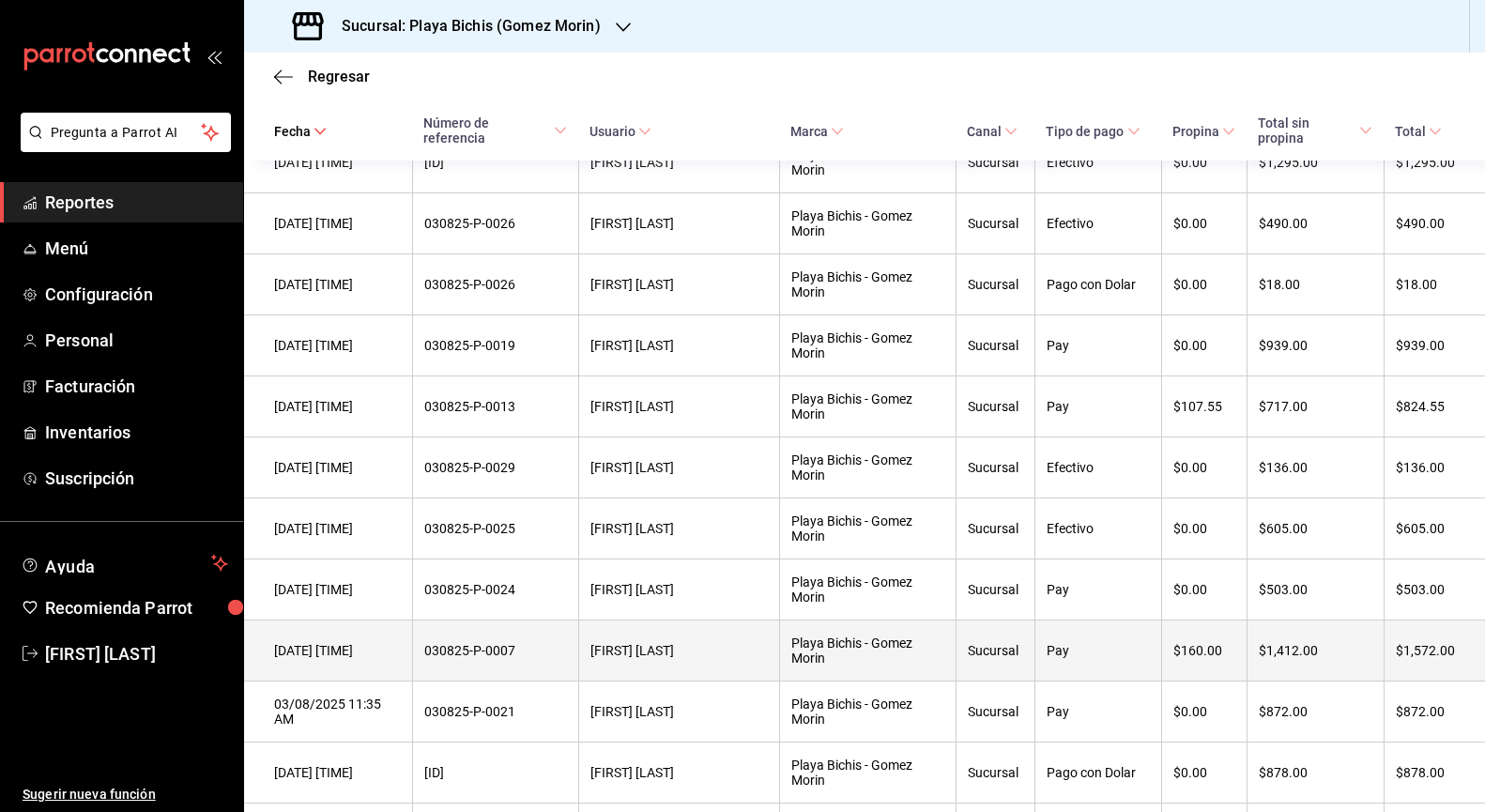 scroll, scrollTop: 13720, scrollLeft: 0, axis: vertical 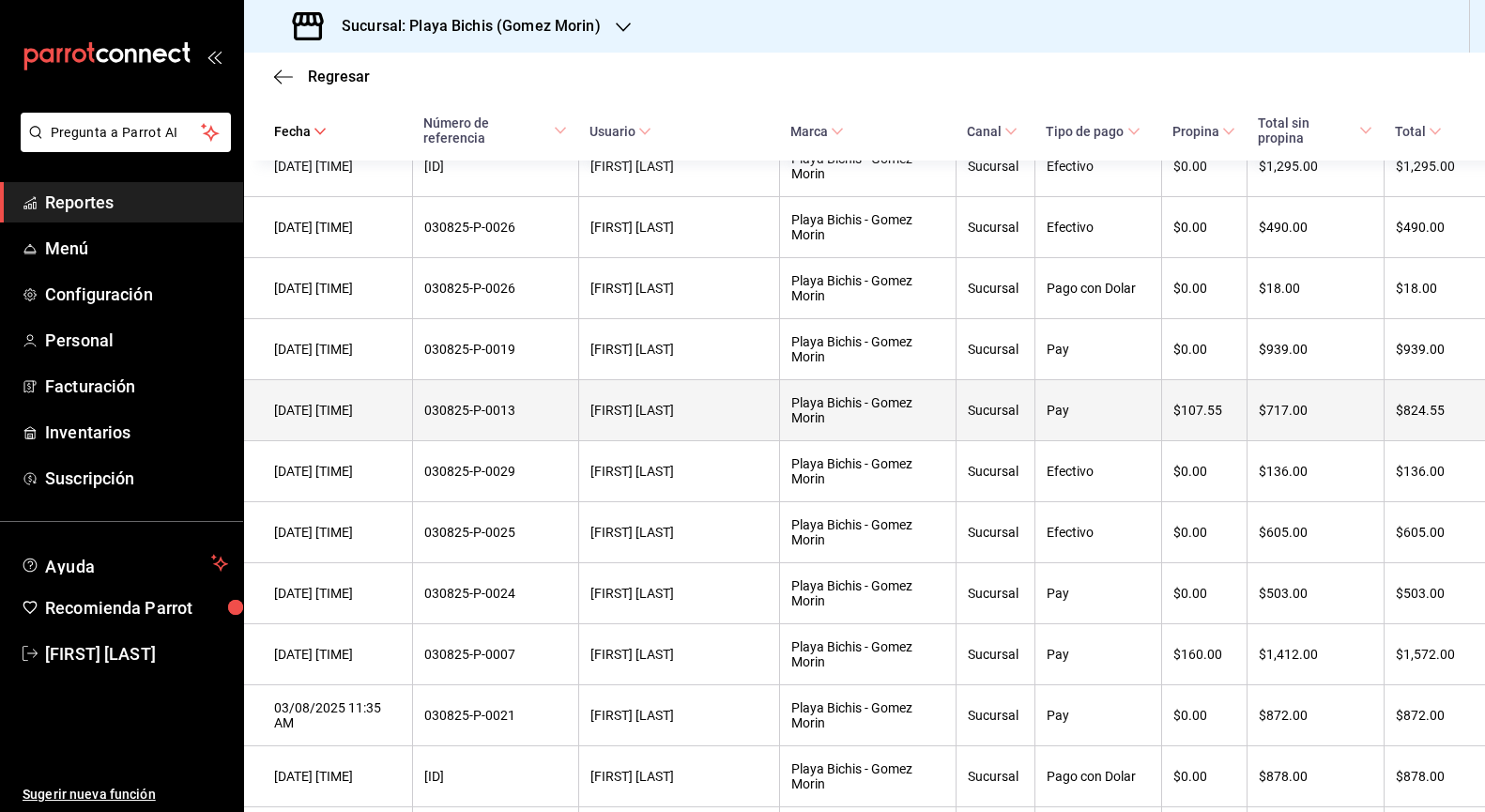 click on "$717.00" at bounding box center (1315, 410) 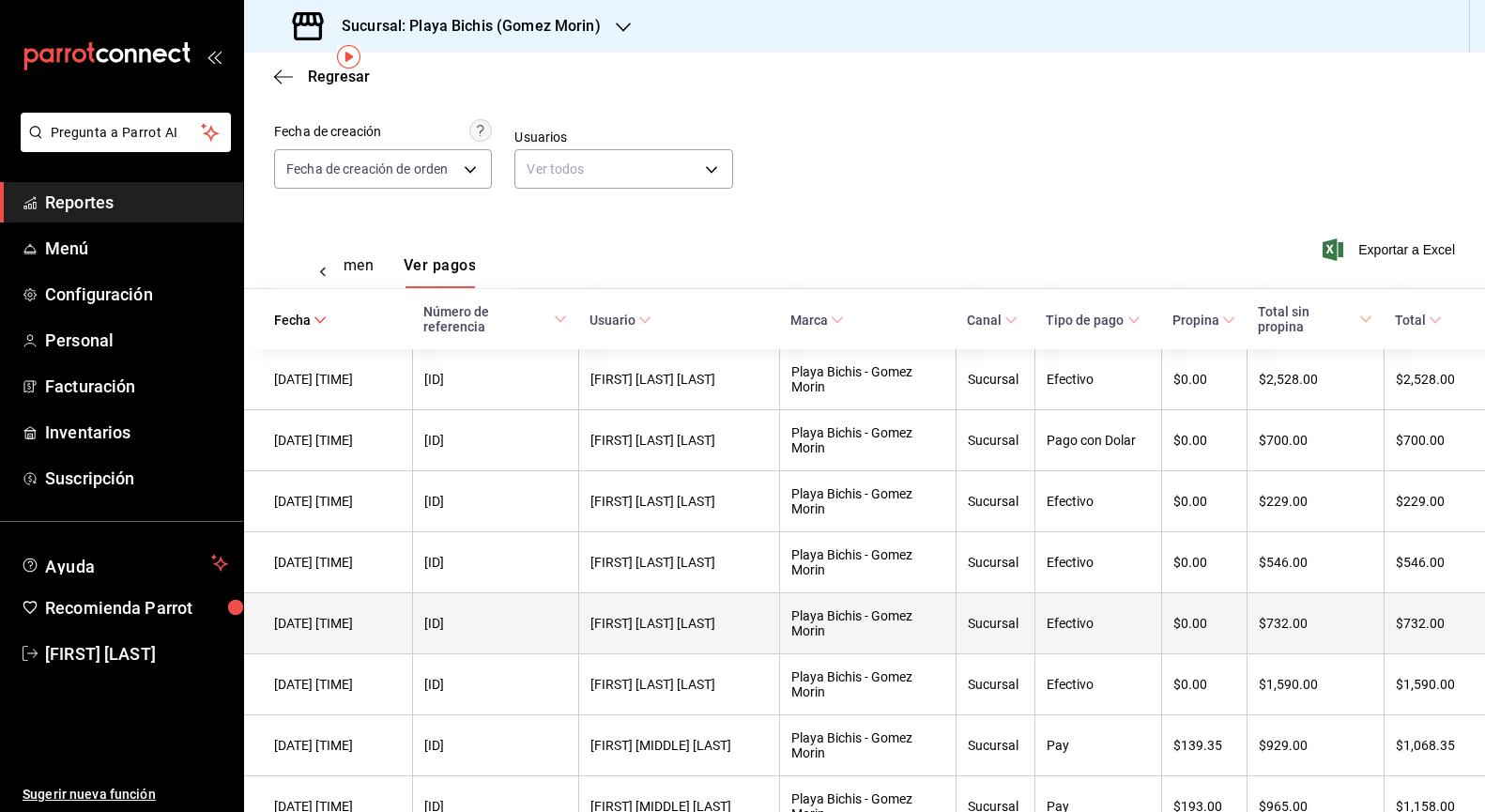 scroll, scrollTop: 0, scrollLeft: 0, axis: both 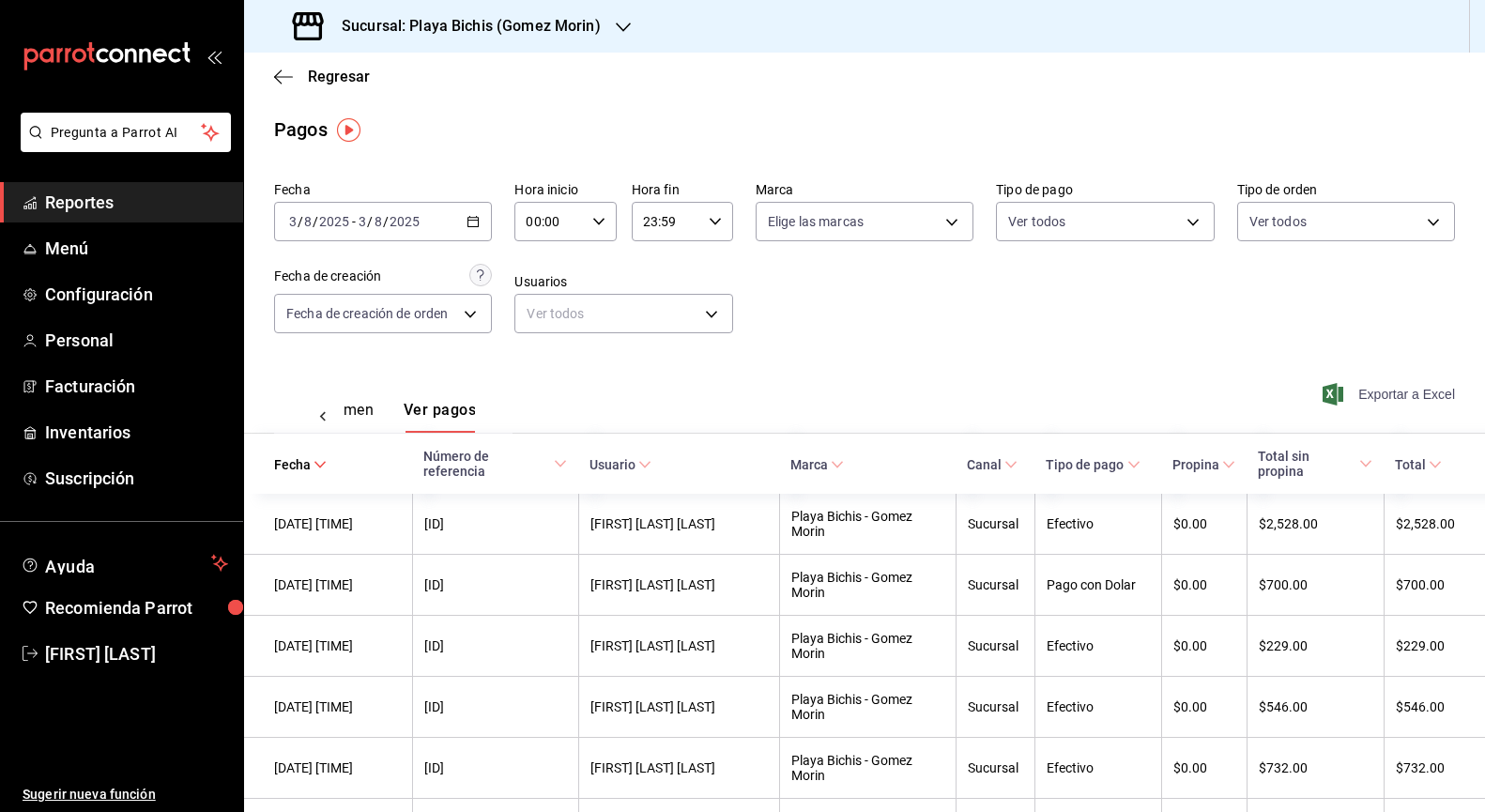 click on "Exportar a Excel" at bounding box center [1390, 394] 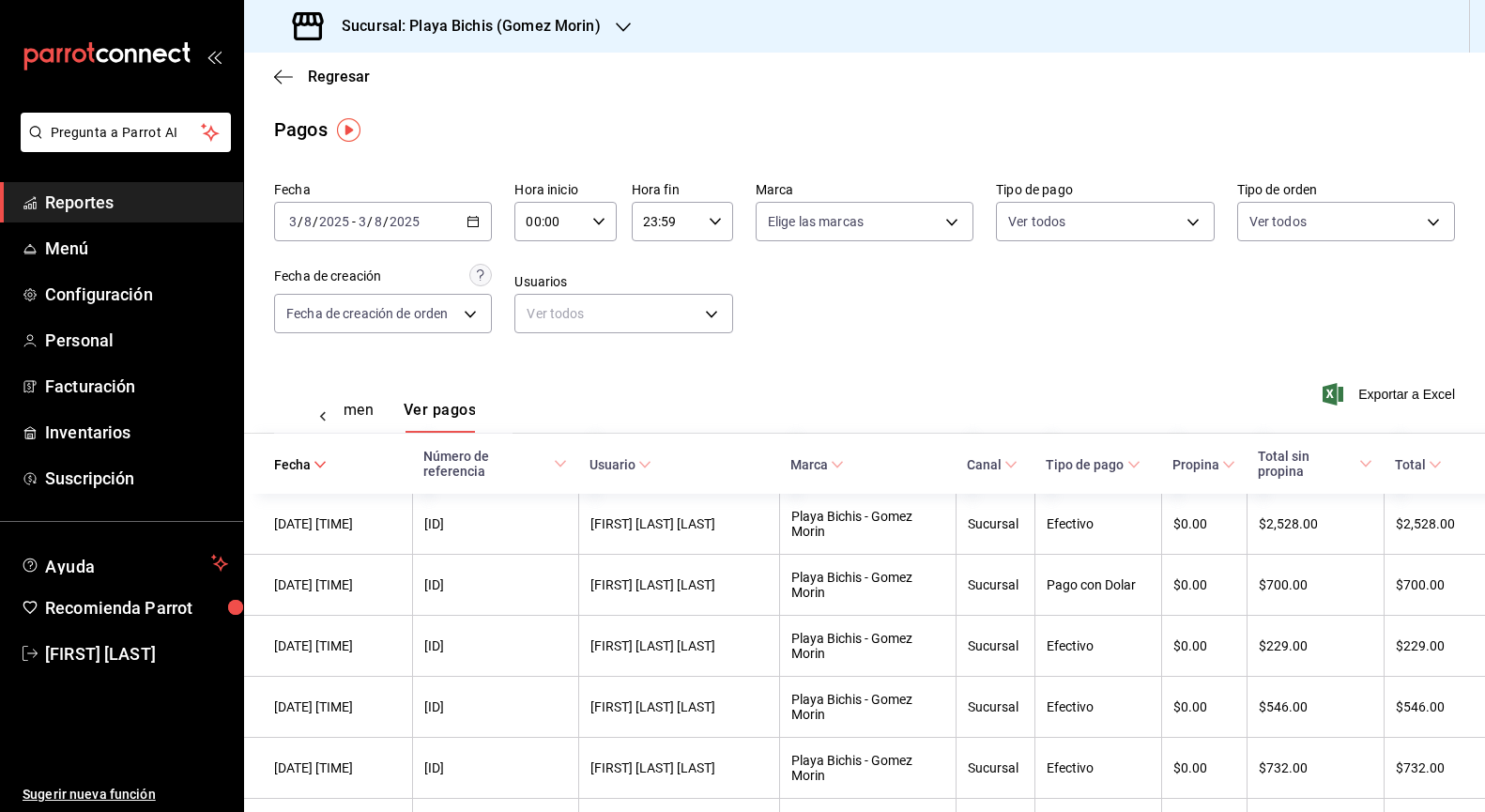 click on "2025-08-03 3 / 8 / 2025 - 2025-08-03 3 / 8 / 2025" at bounding box center [383, 222] 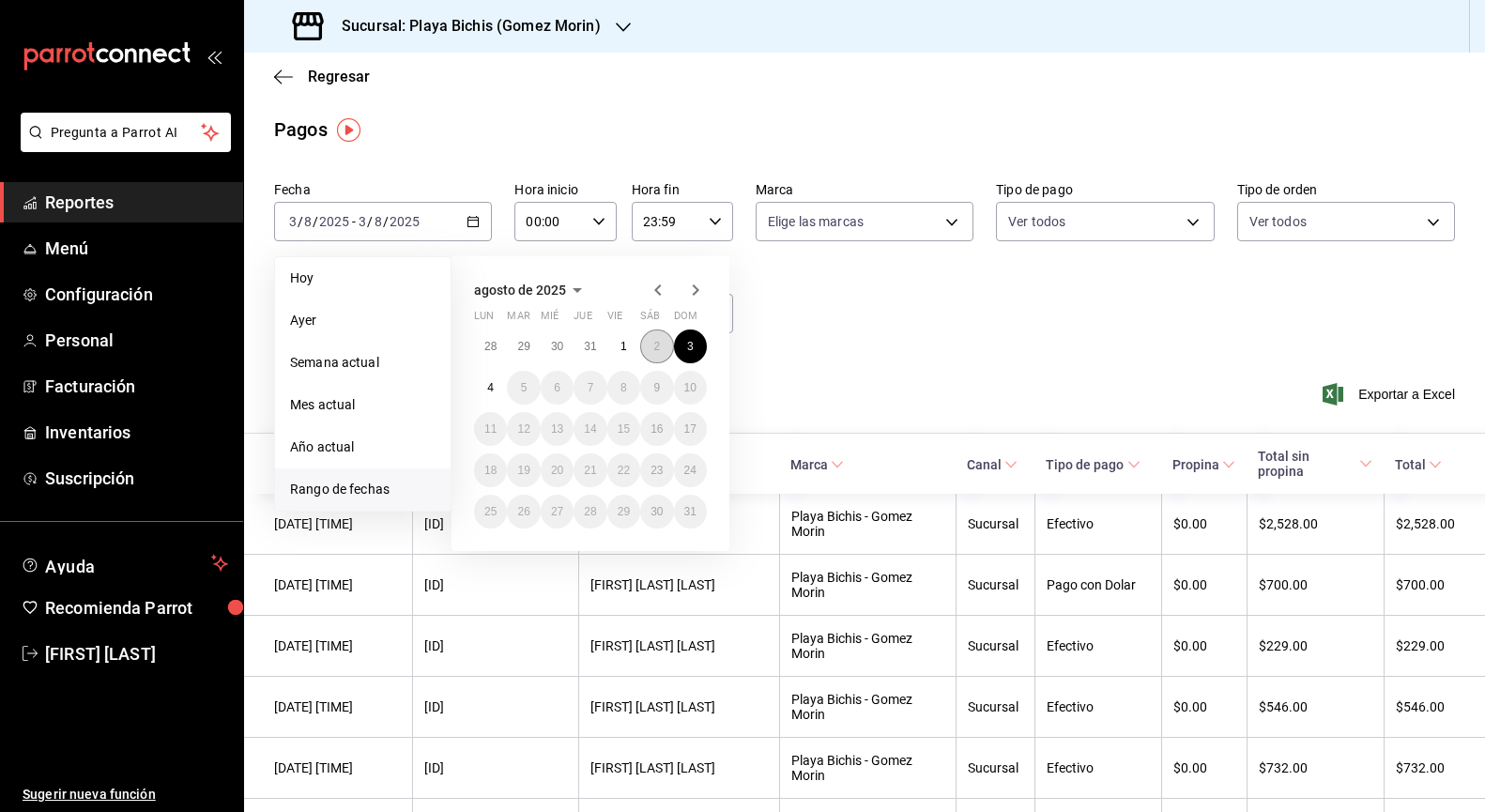 click on "2" at bounding box center [656, 346] 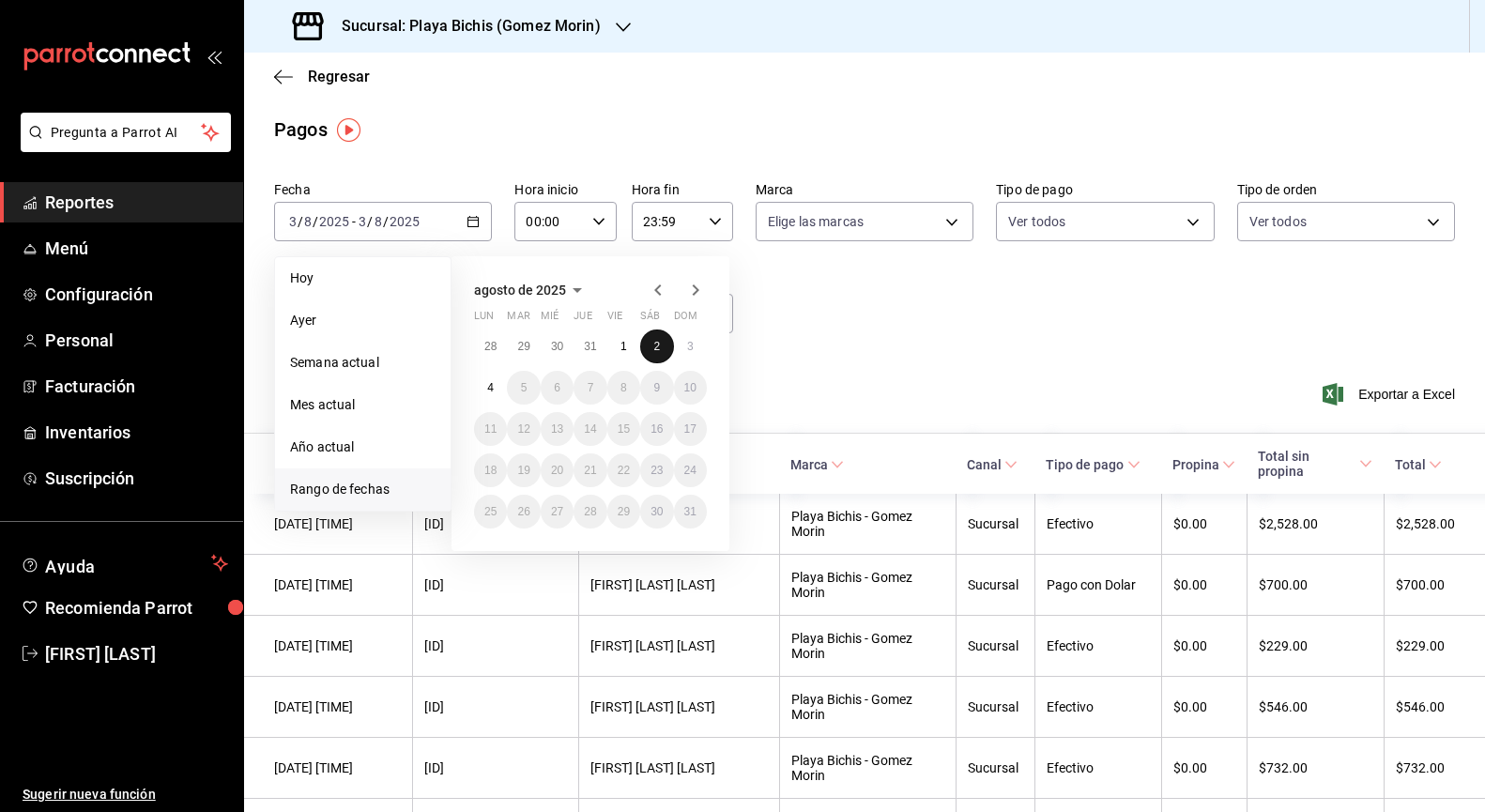 click on "2" at bounding box center (656, 346) 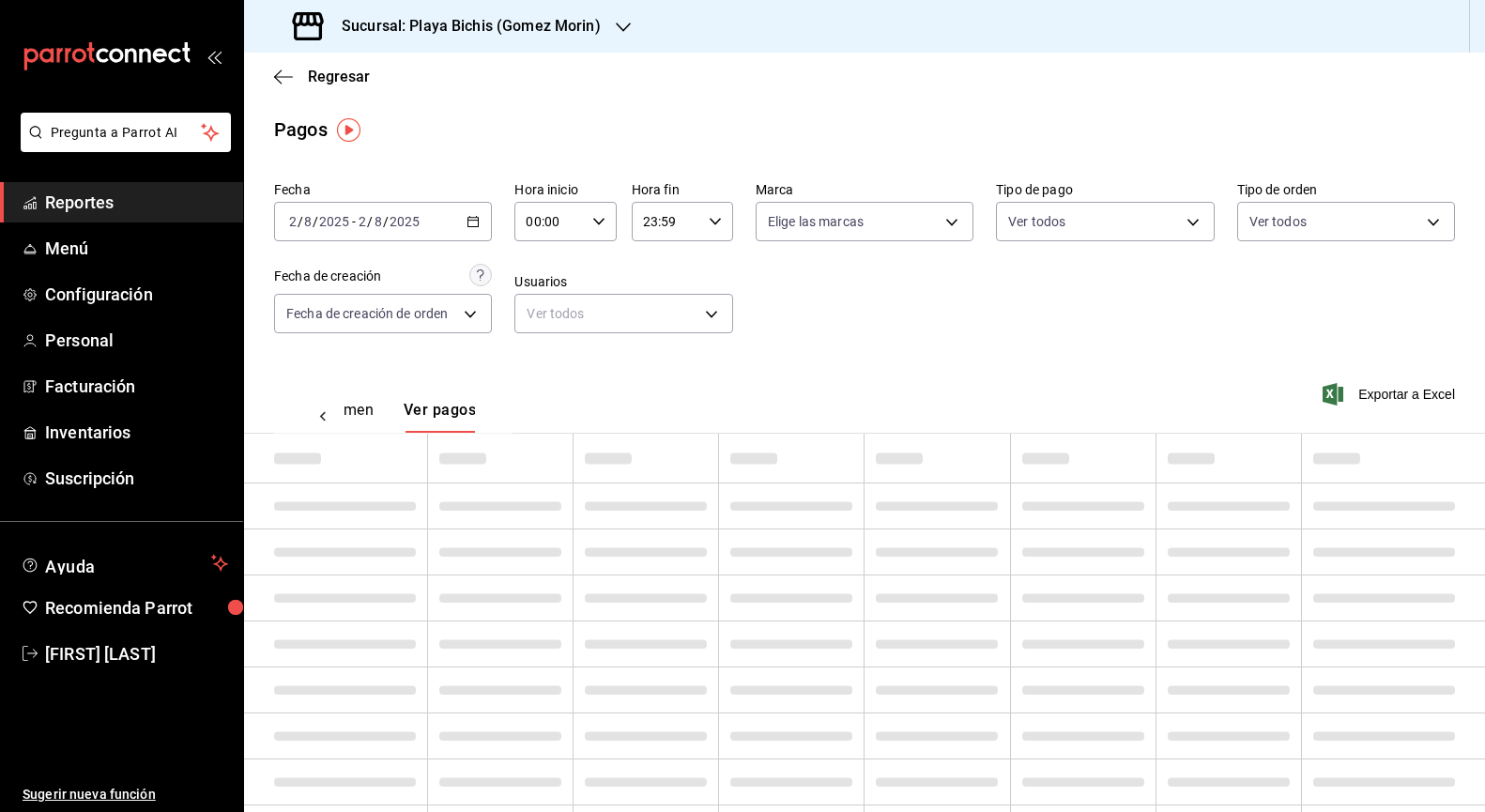 click on "Fecha [DATE] [DATE] - [DATE] [DATE] Hora inicio [TIME] Hora inicio Hora fin [TIME] Hora fin Marca Elige las marcas Tipo de pago Ver todos Tipo de orden Ver todos Fecha de creación   Fecha de creación de orden ORDER Usuarios Ver todos null" at bounding box center (865, 265) 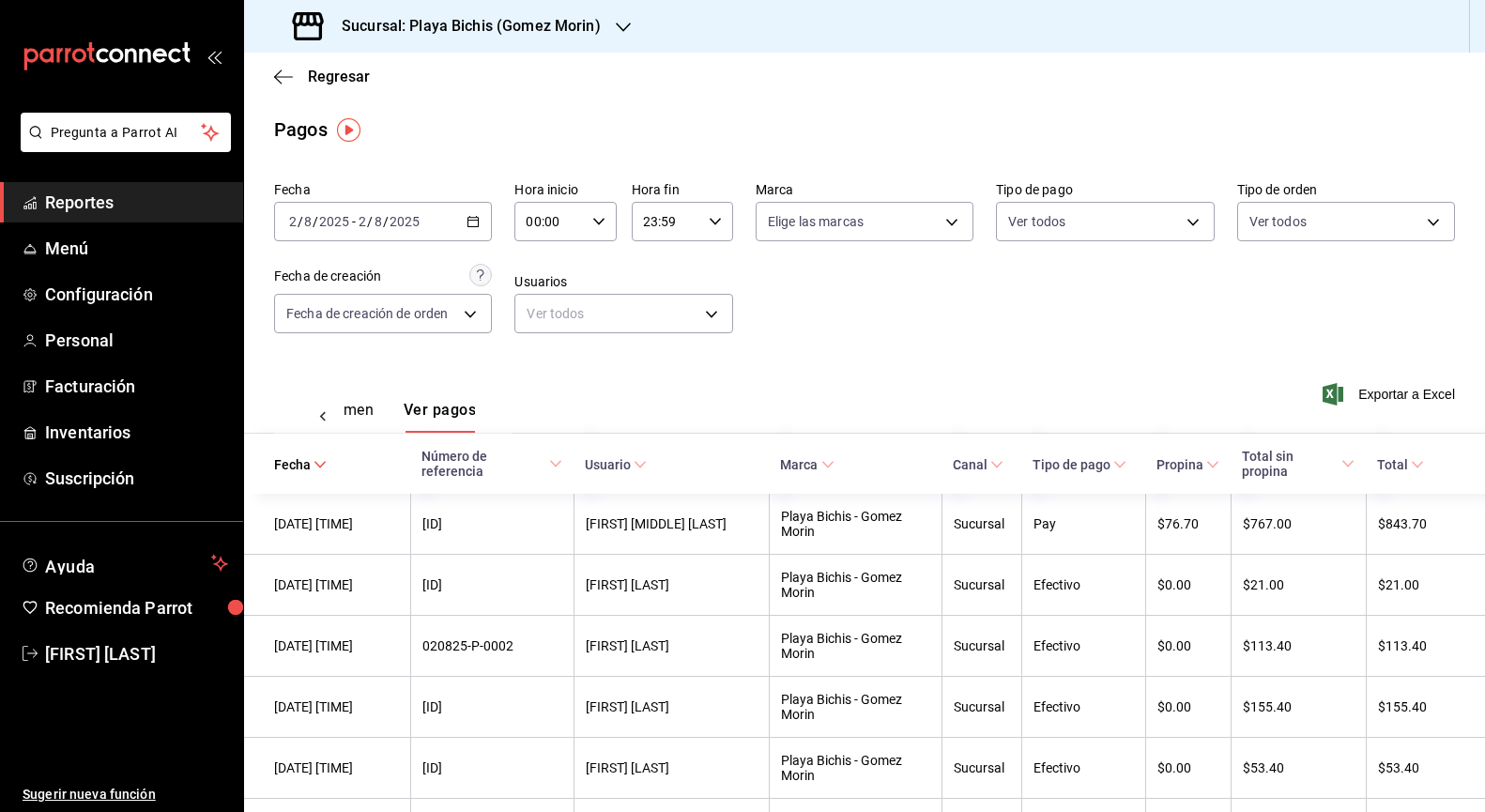click on "Ver resumen Ver pagos" at bounding box center (393, 406) 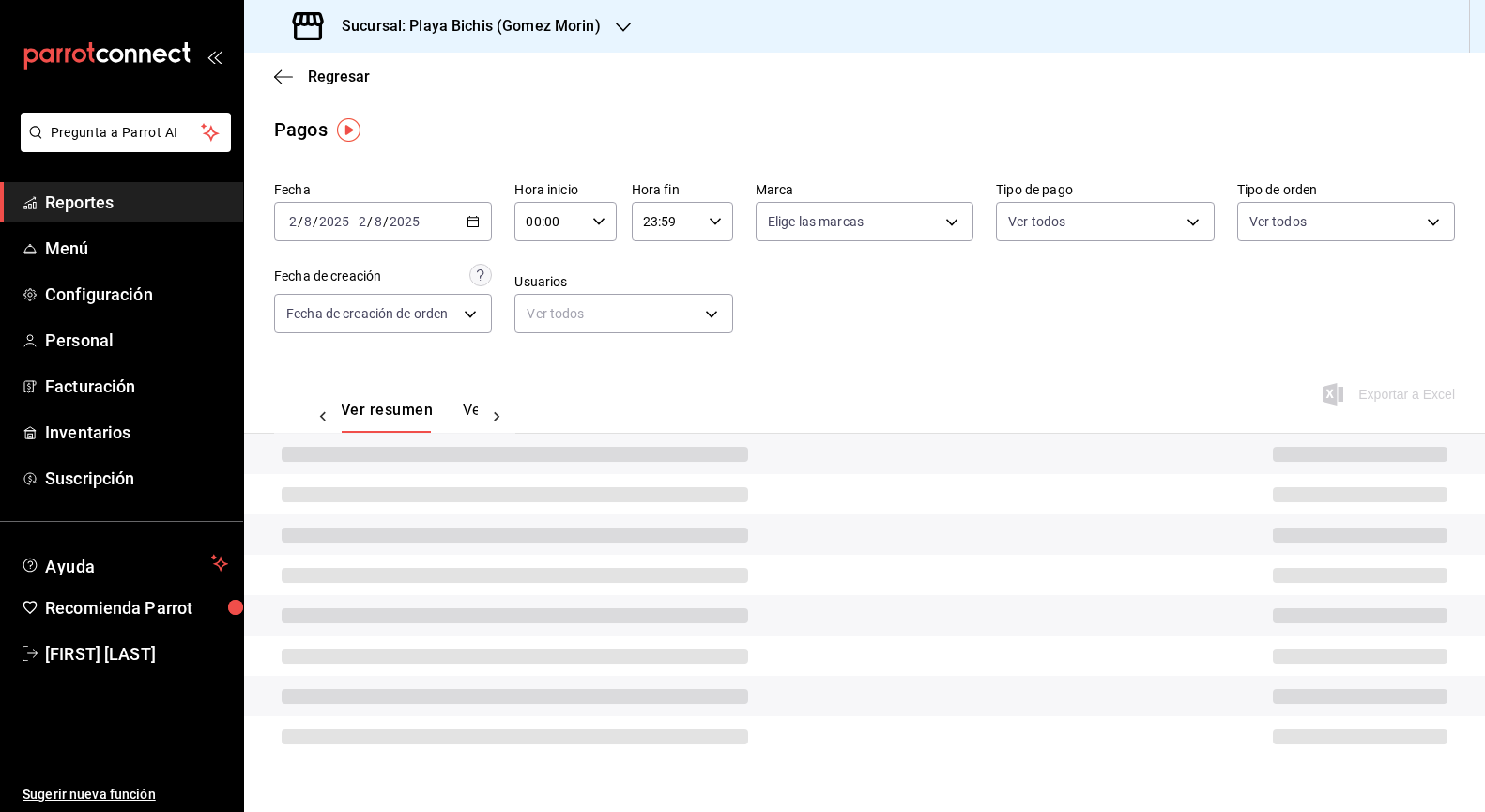 scroll, scrollTop: 0, scrollLeft: 0, axis: both 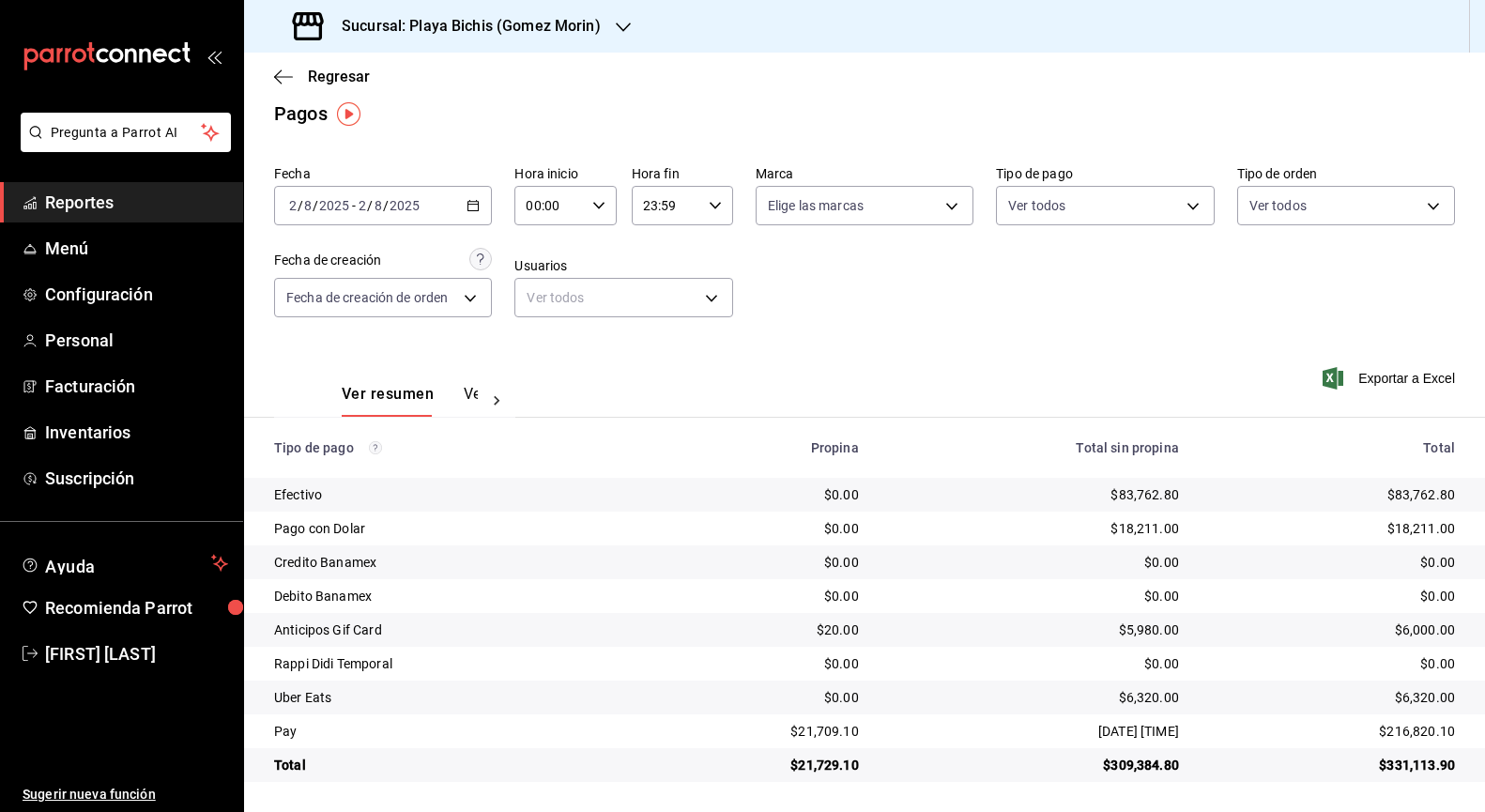 click 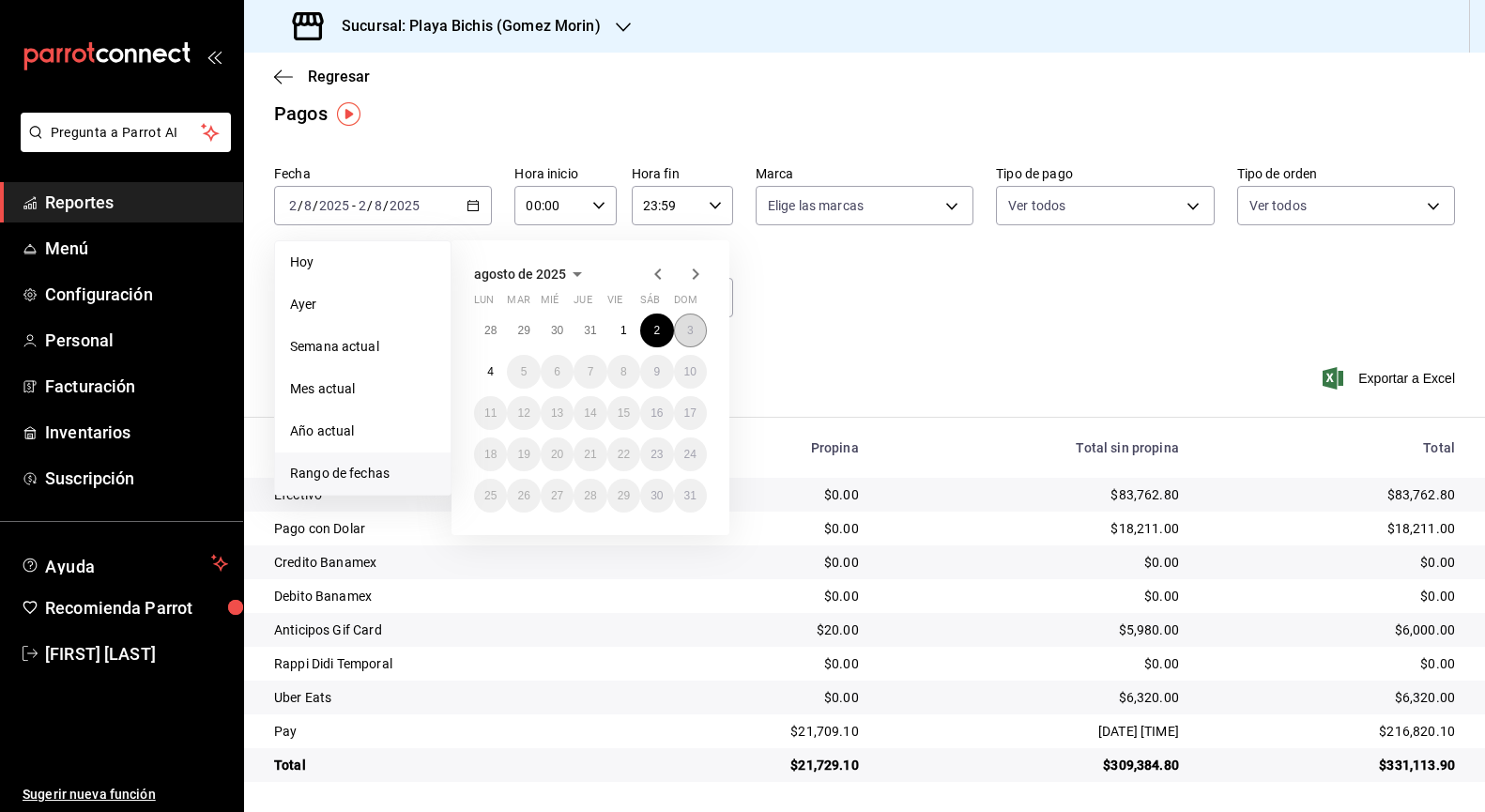click on "3" at bounding box center [690, 330] 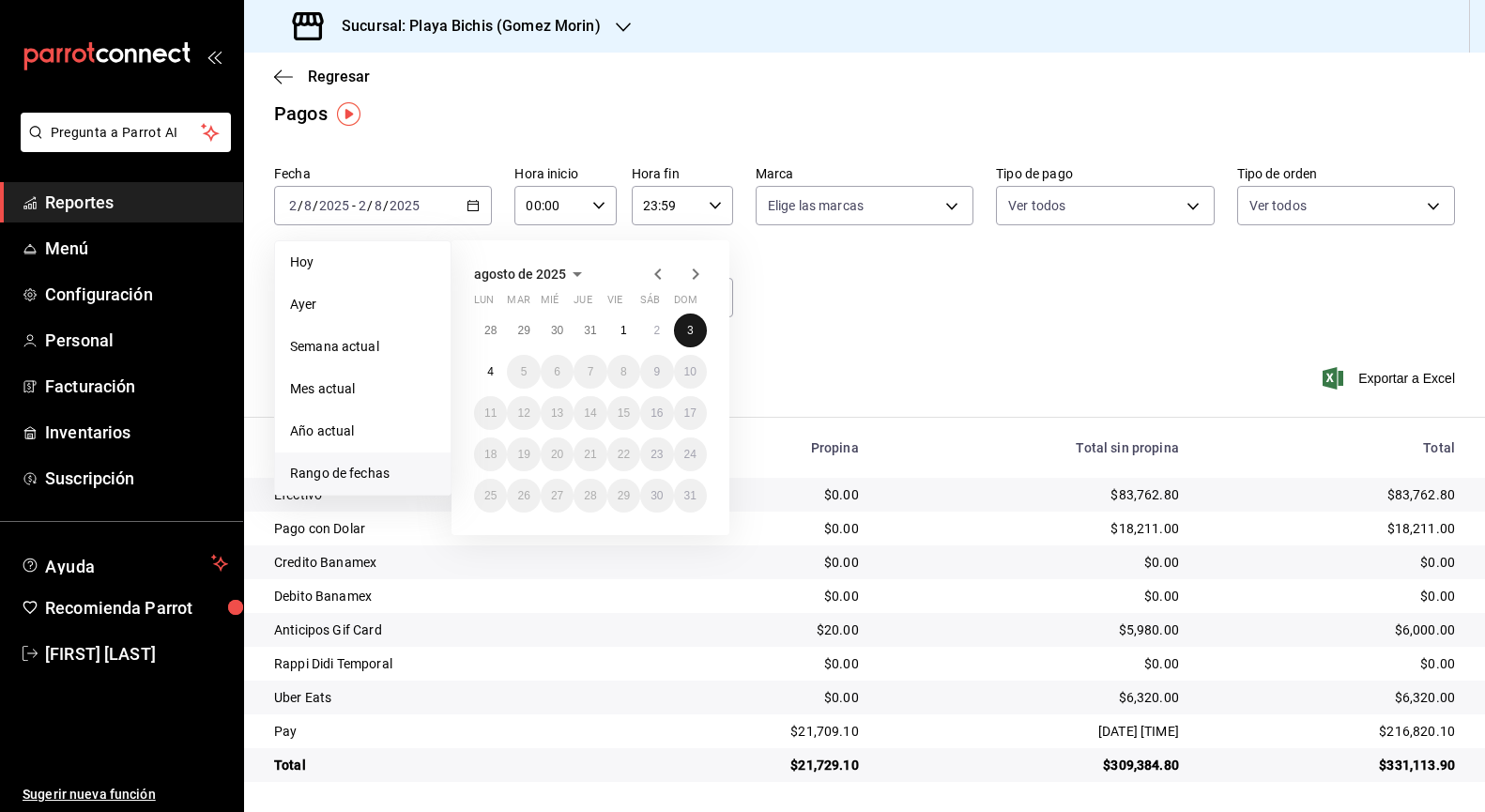 click on "3" at bounding box center (690, 330) 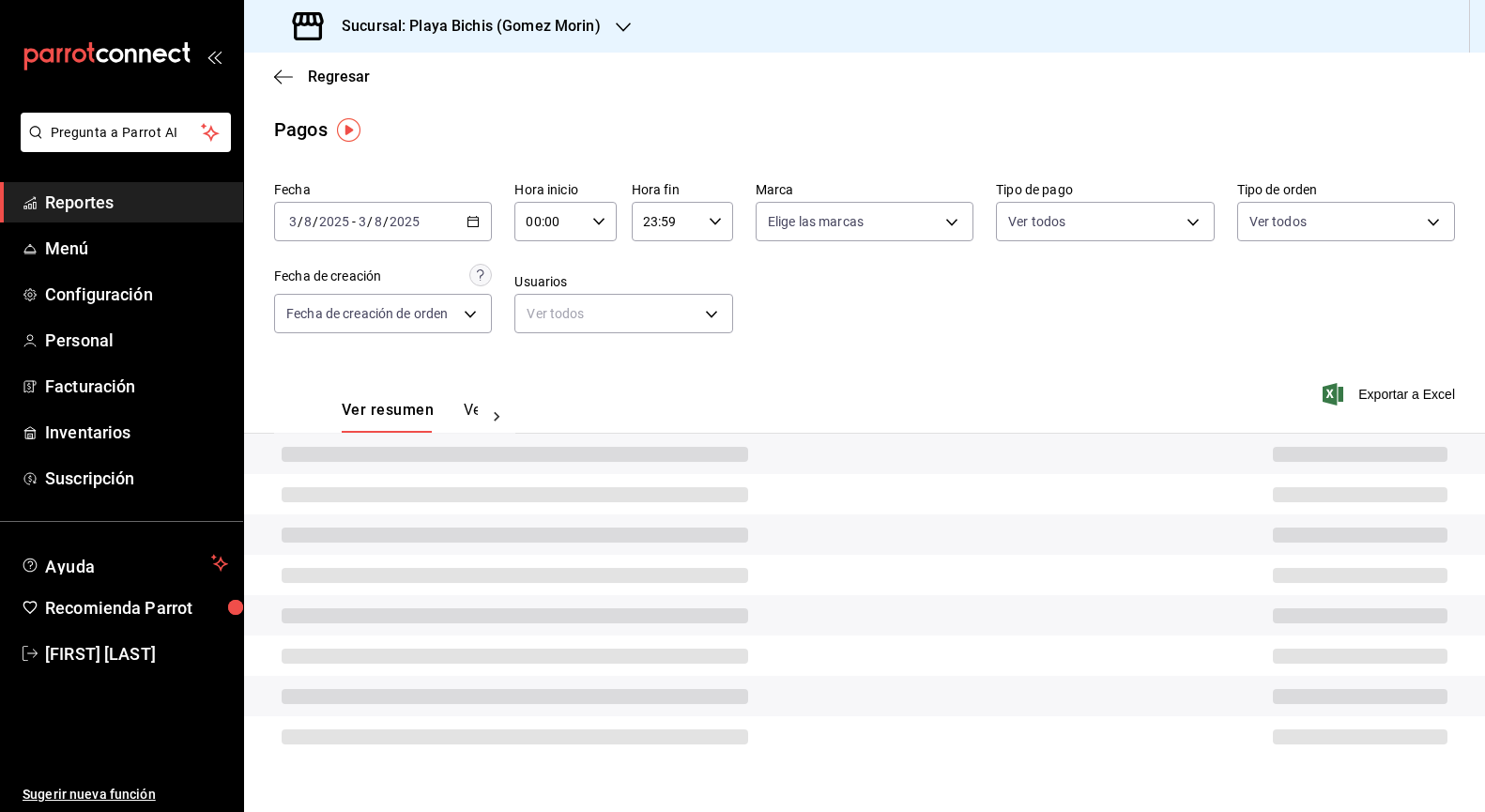 scroll, scrollTop: 0, scrollLeft: 0, axis: both 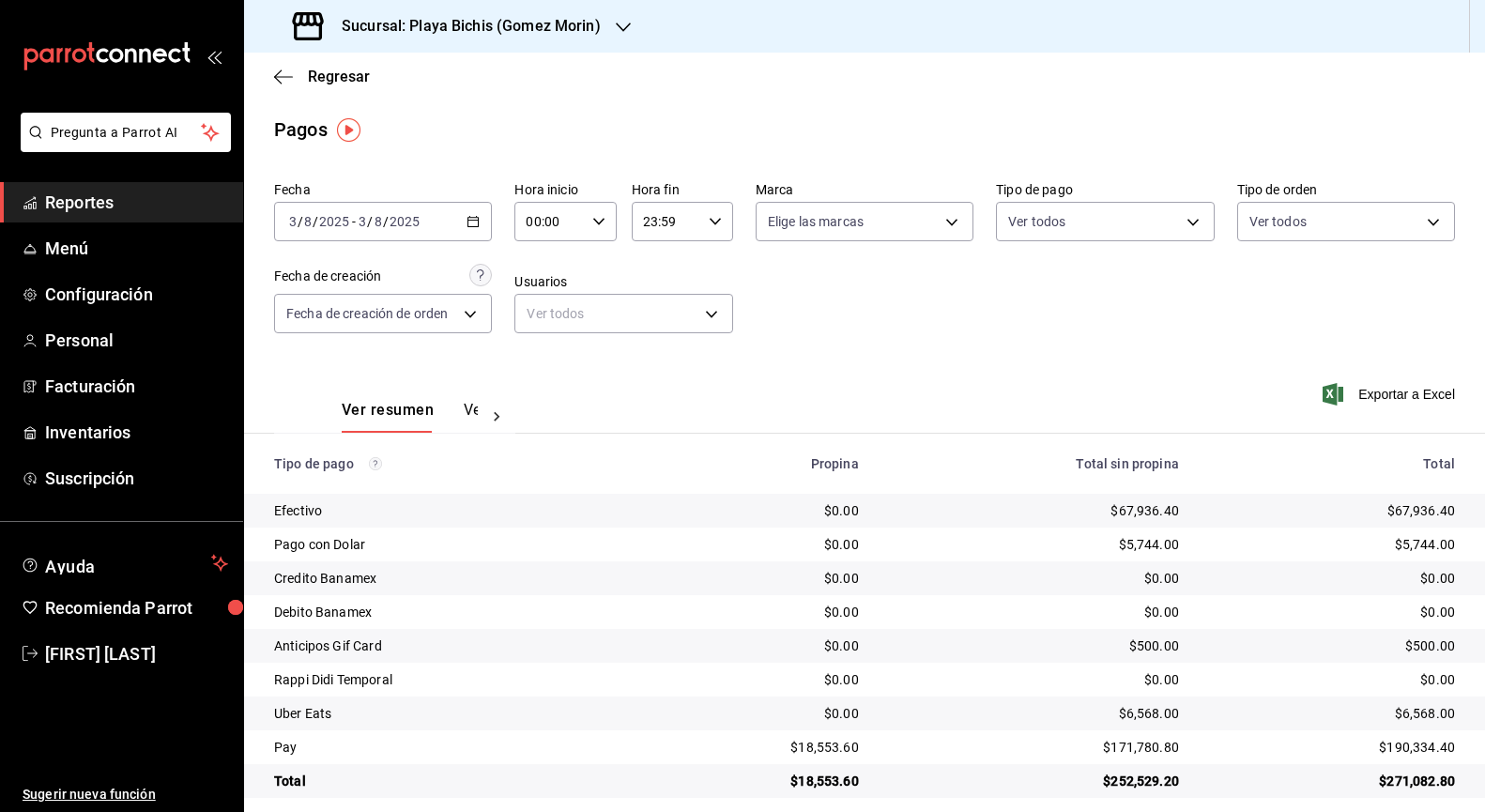 click on "2025-08-03 3 / 8 / 2025 - 2025-08-03 3 / 8 / 2025" at bounding box center [383, 222] 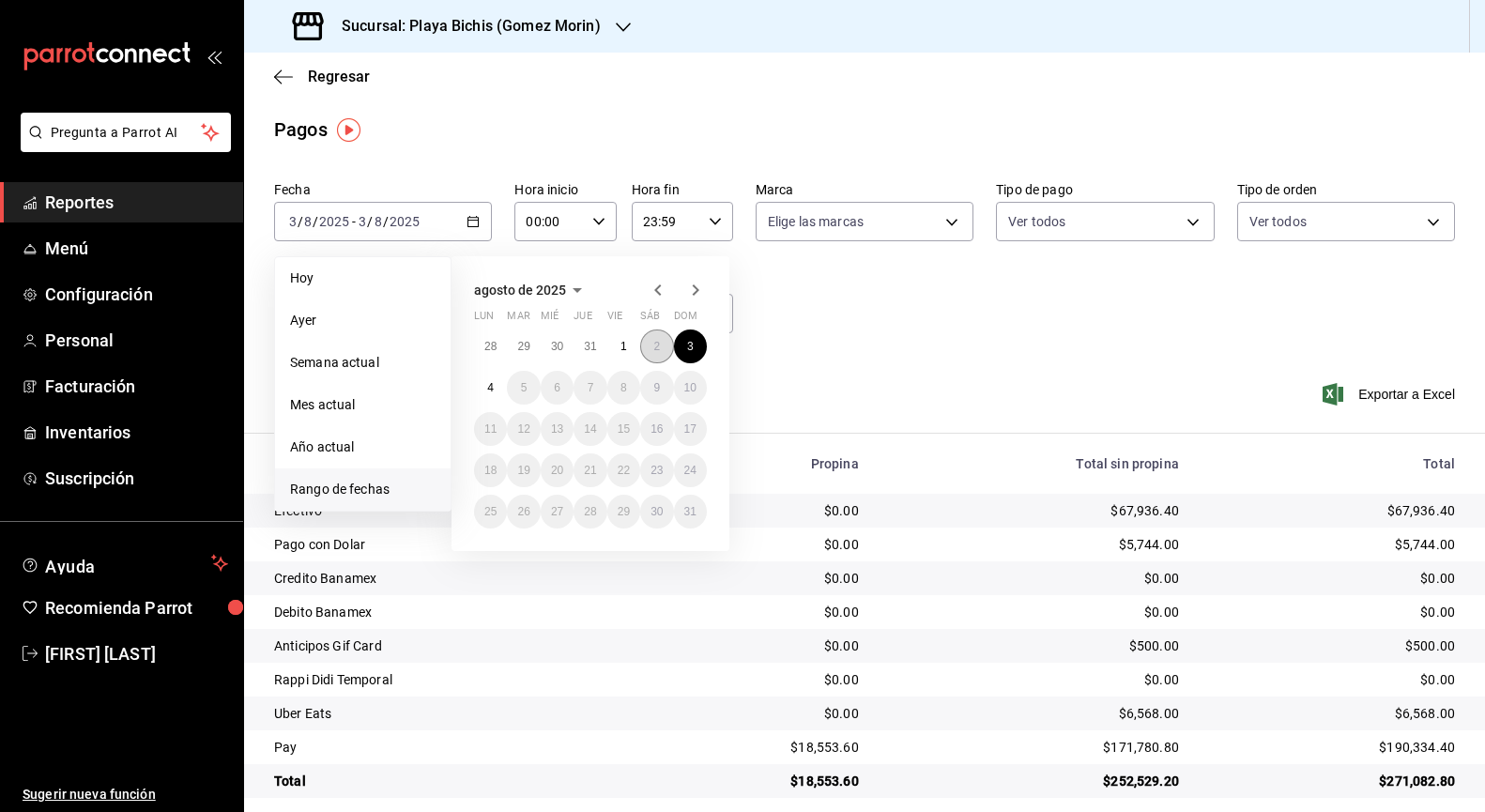click on "2" at bounding box center [656, 346] 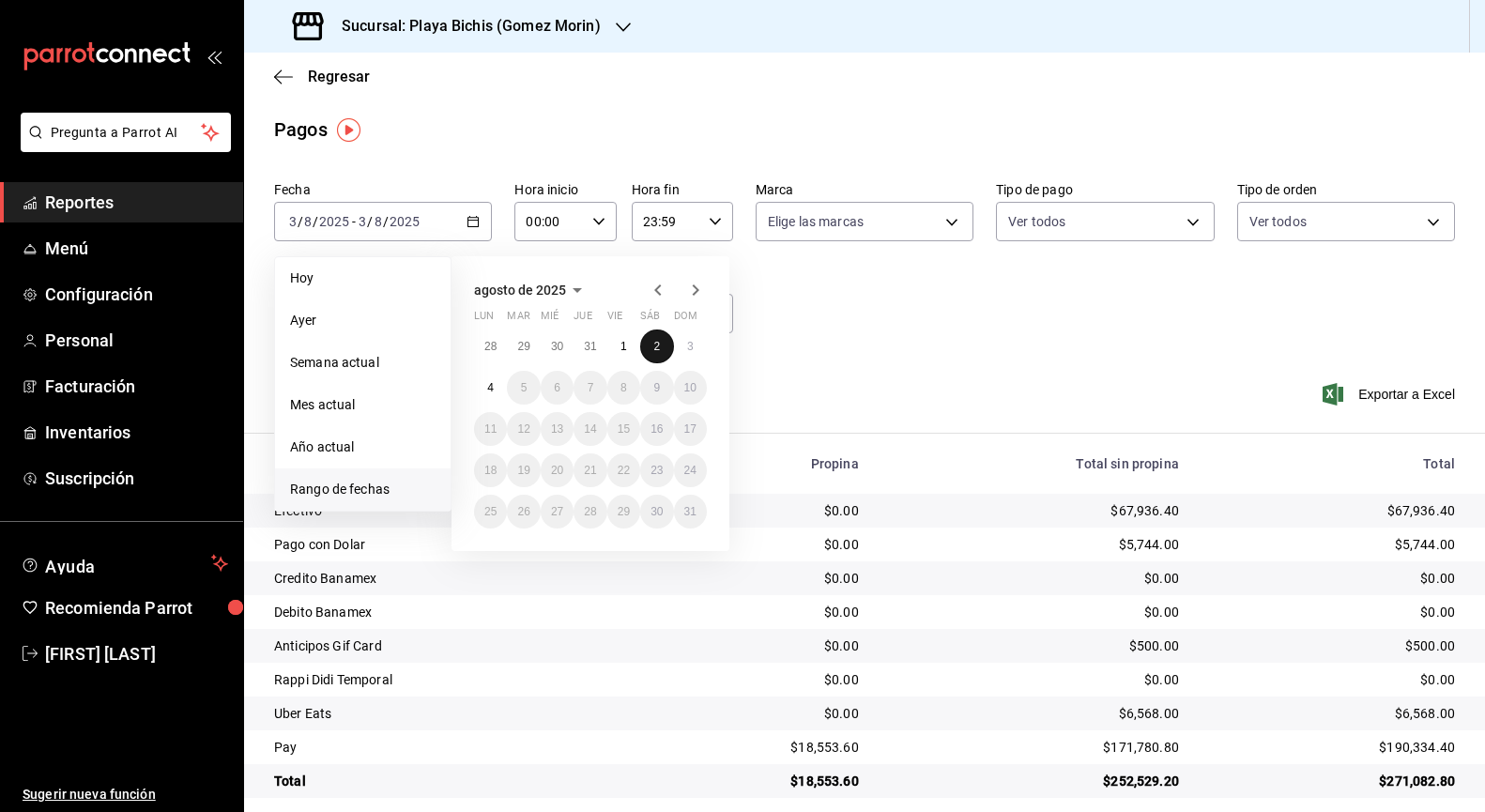 click on "2" at bounding box center [656, 346] 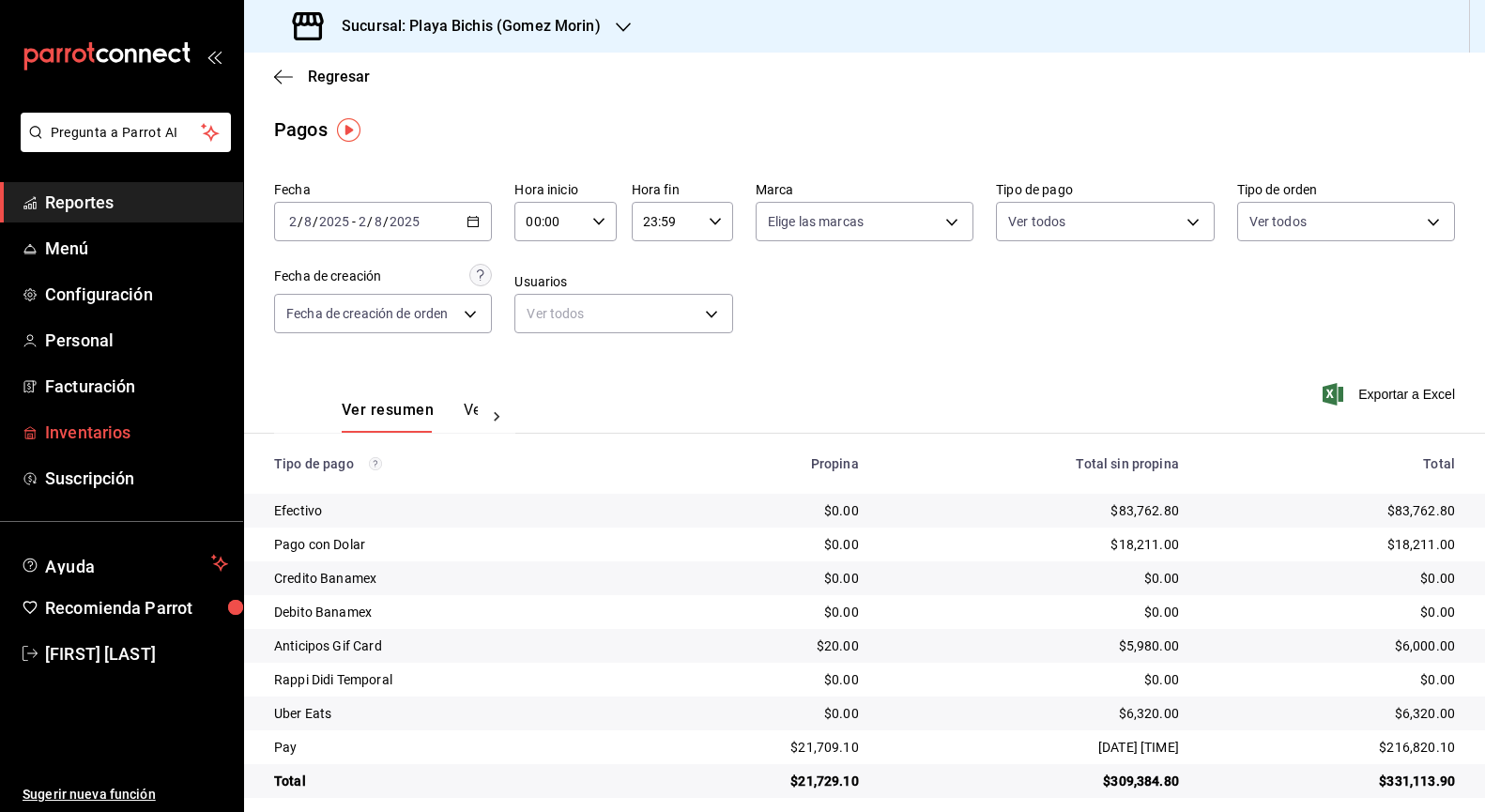 click on "Inventarios" at bounding box center [136, 432] 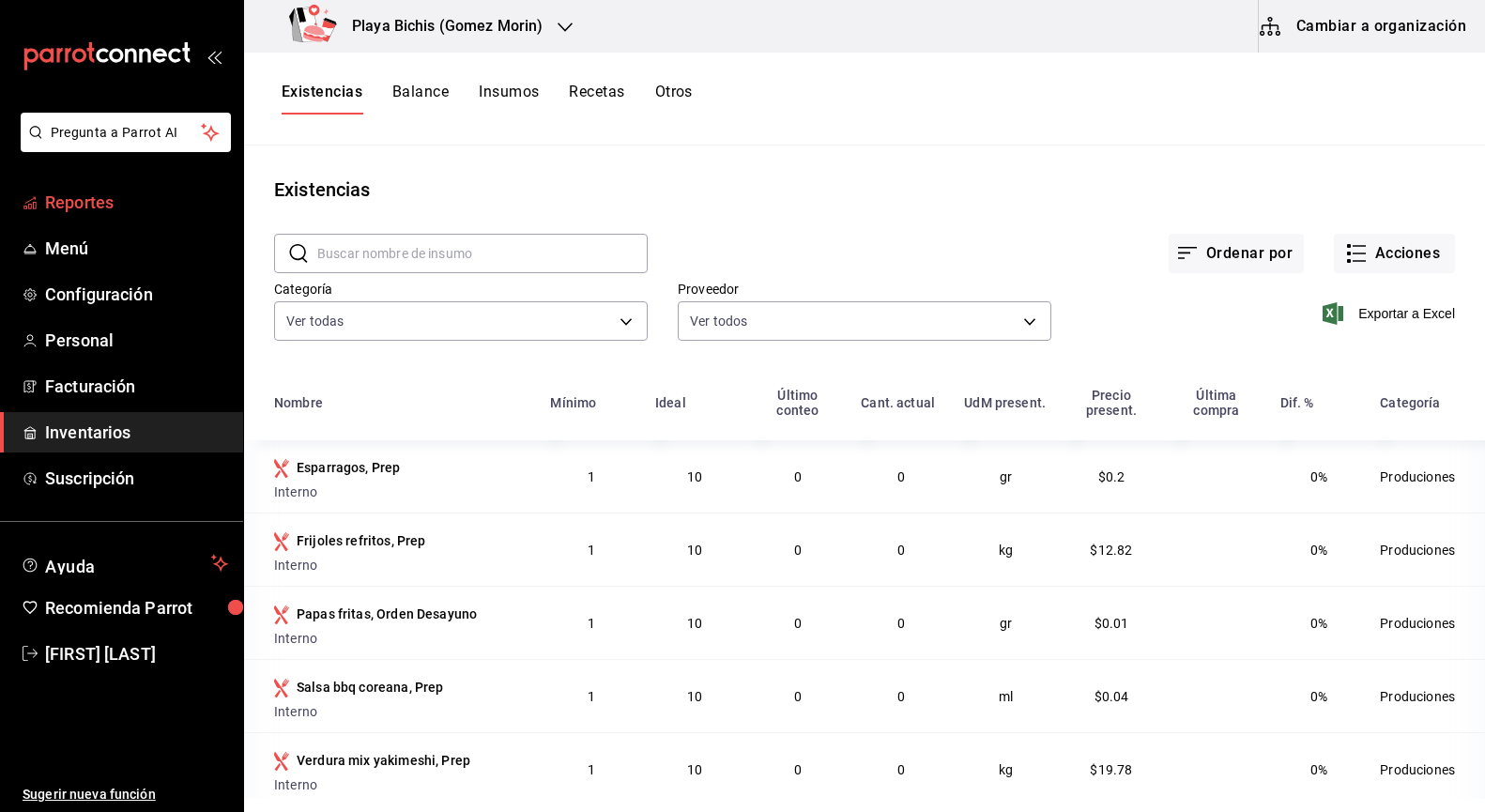 click on "Reportes" at bounding box center (136, 202) 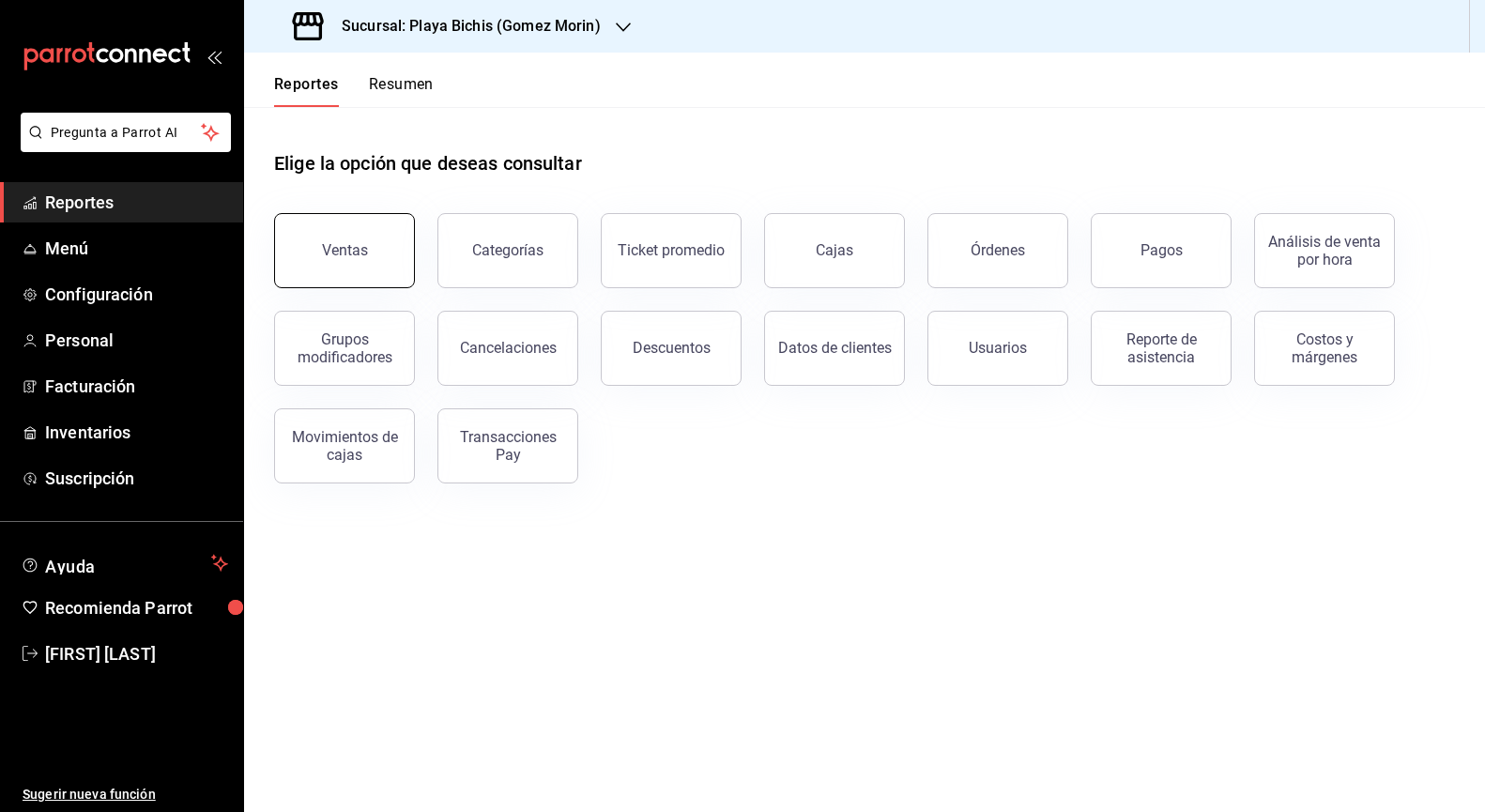 click on "Ventas" at bounding box center (344, 251) 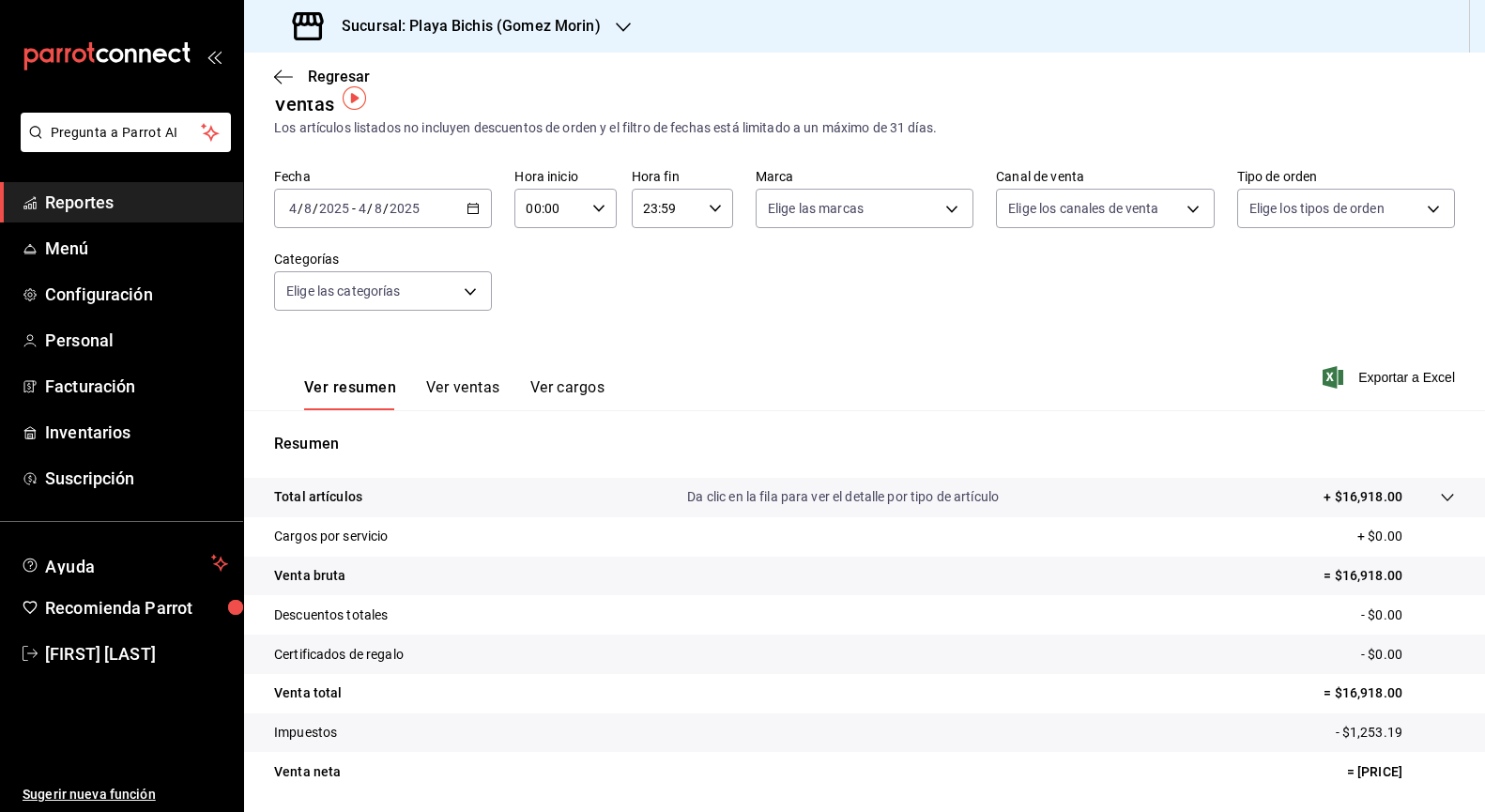 scroll, scrollTop: 87, scrollLeft: 0, axis: vertical 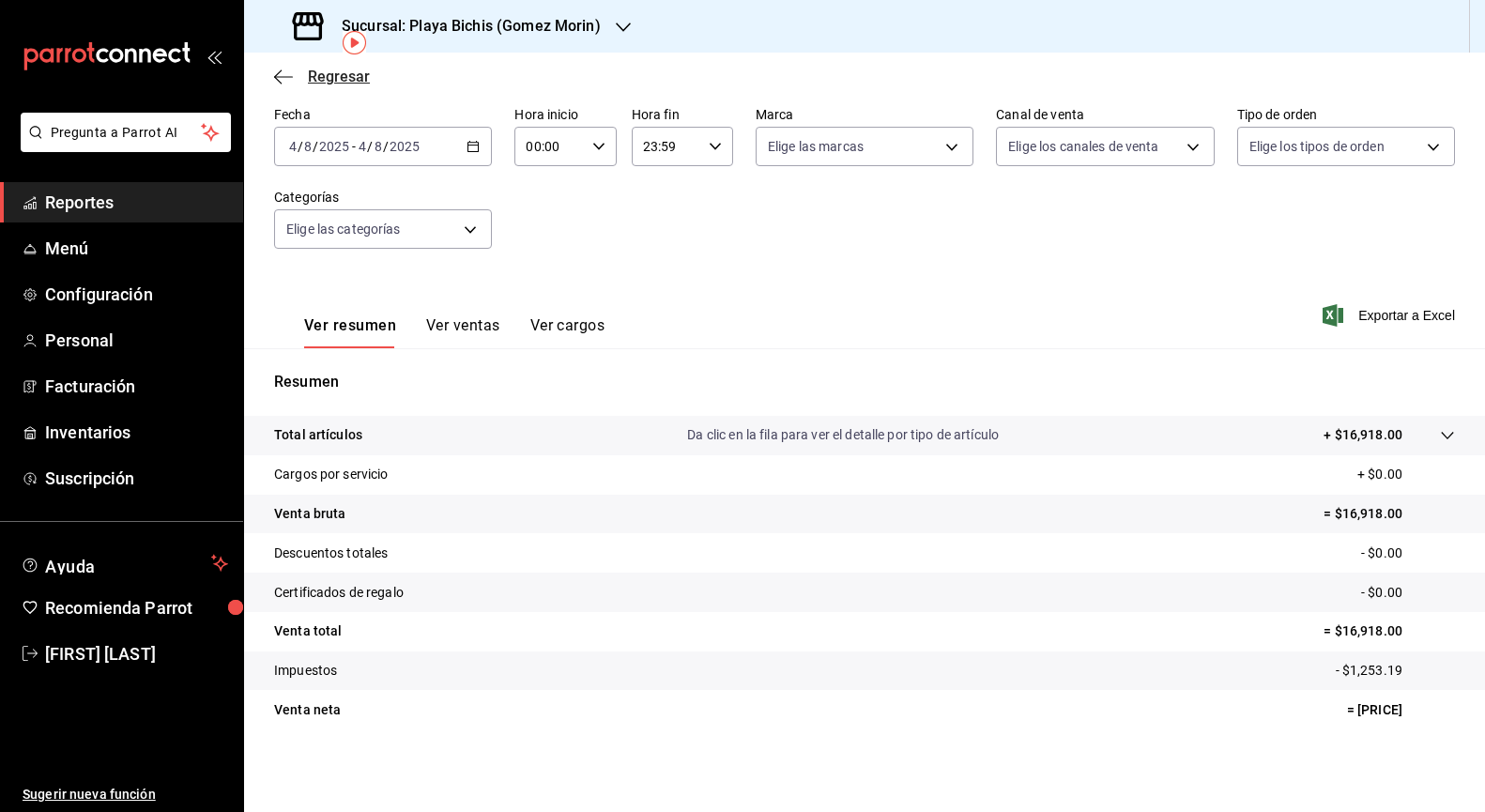 click 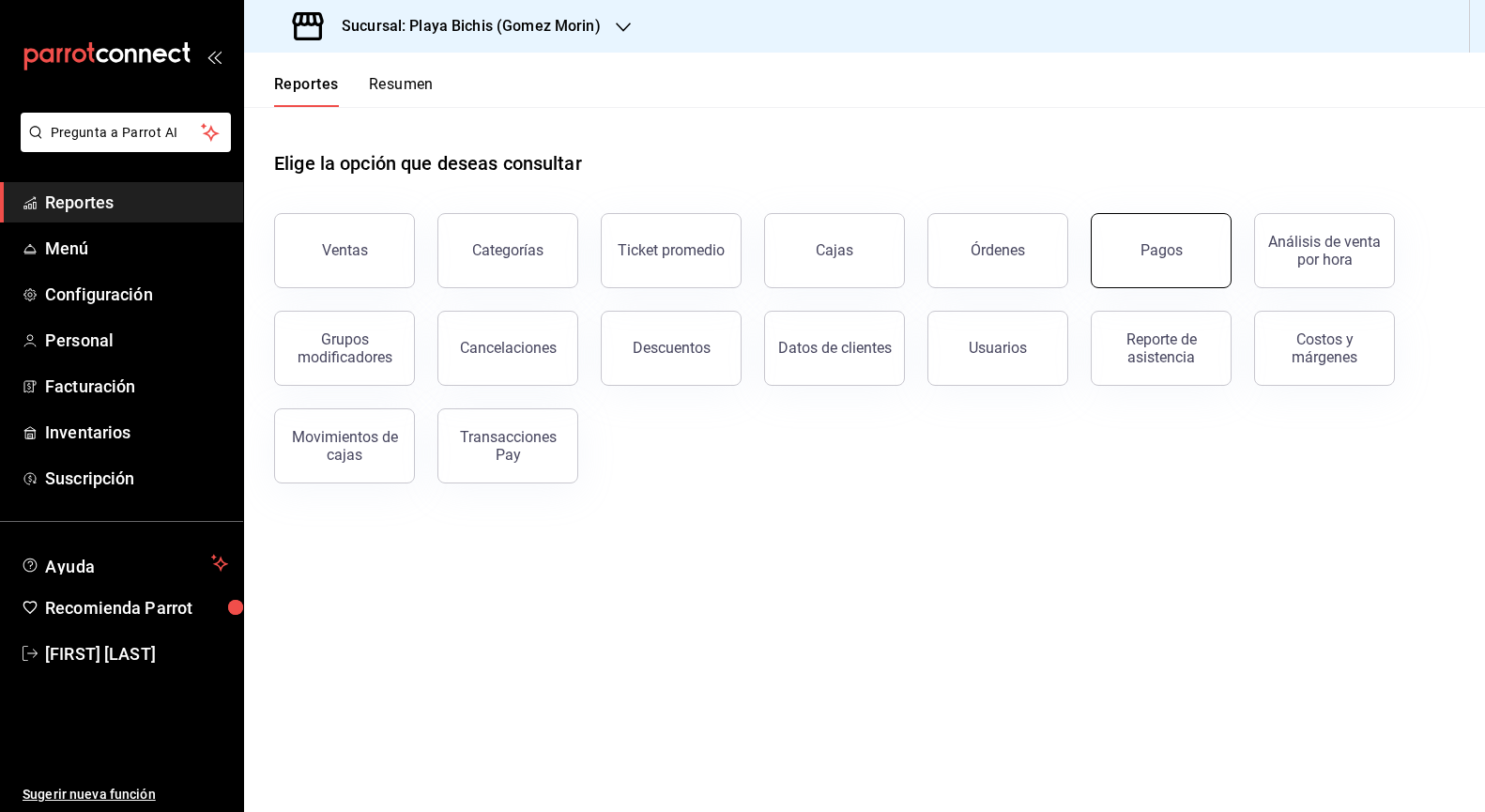 click on "Pagos" at bounding box center (1161, 251) 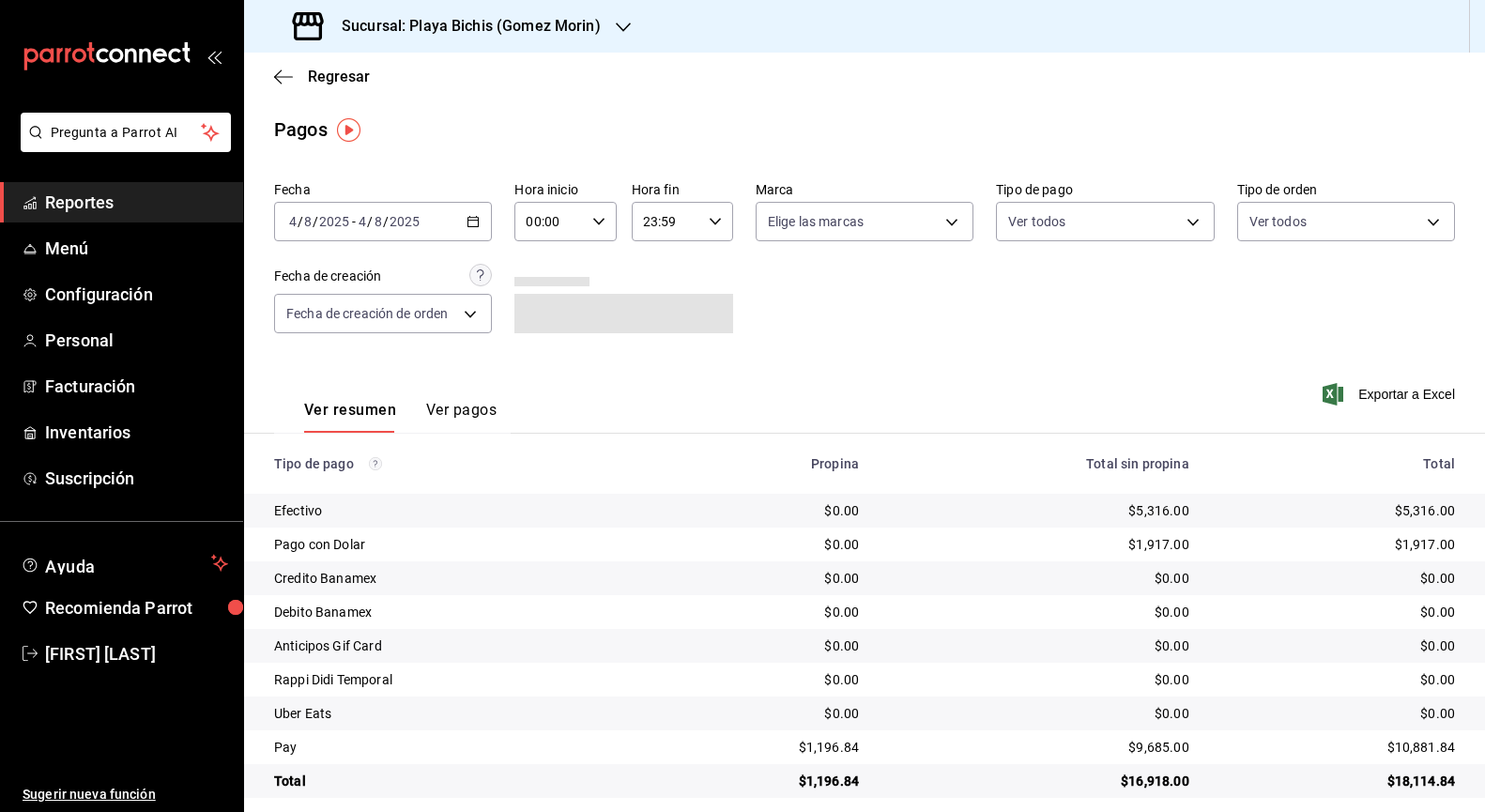 click 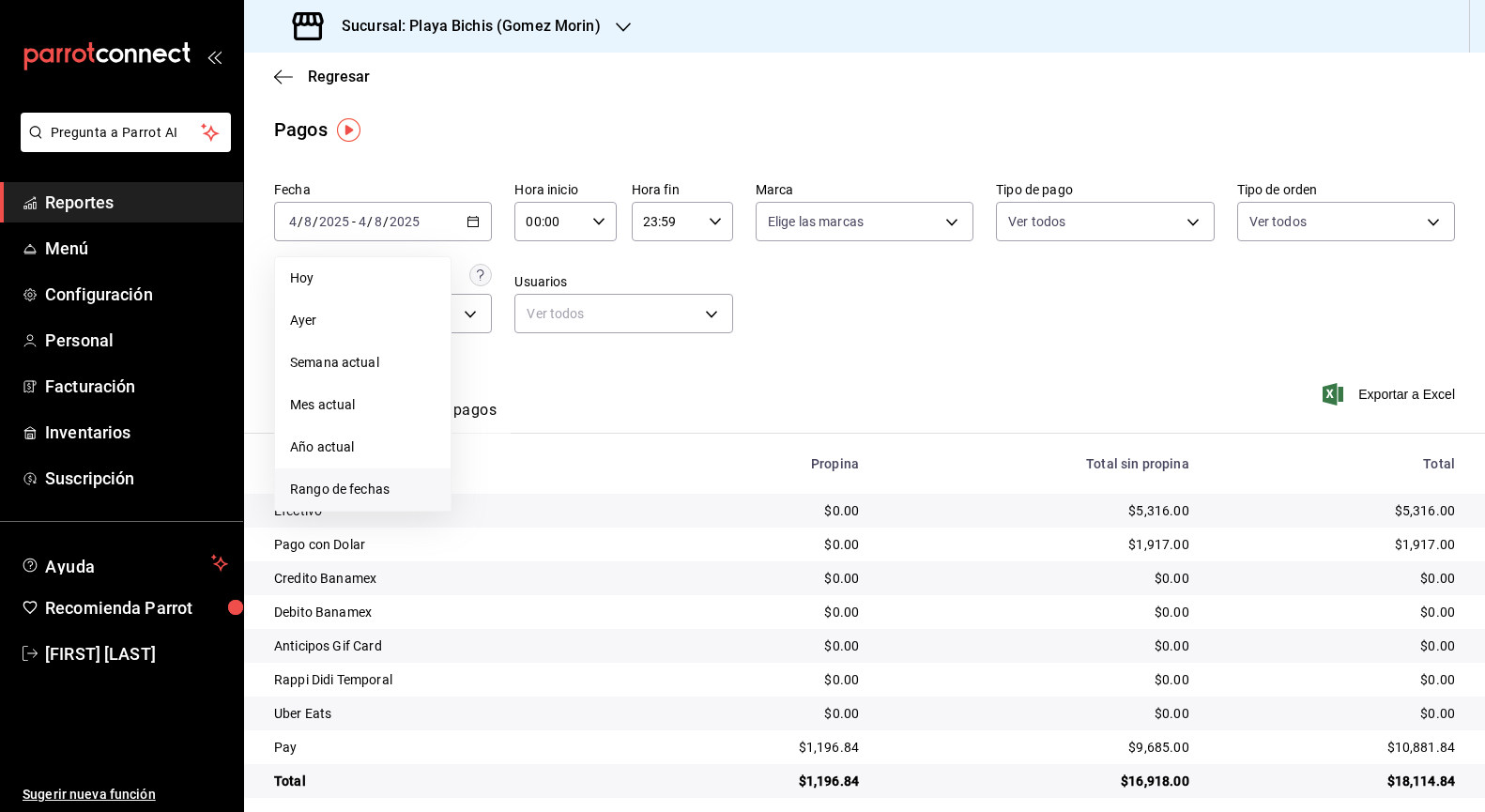 click on "Rango de fechas" at bounding box center [362, 489] 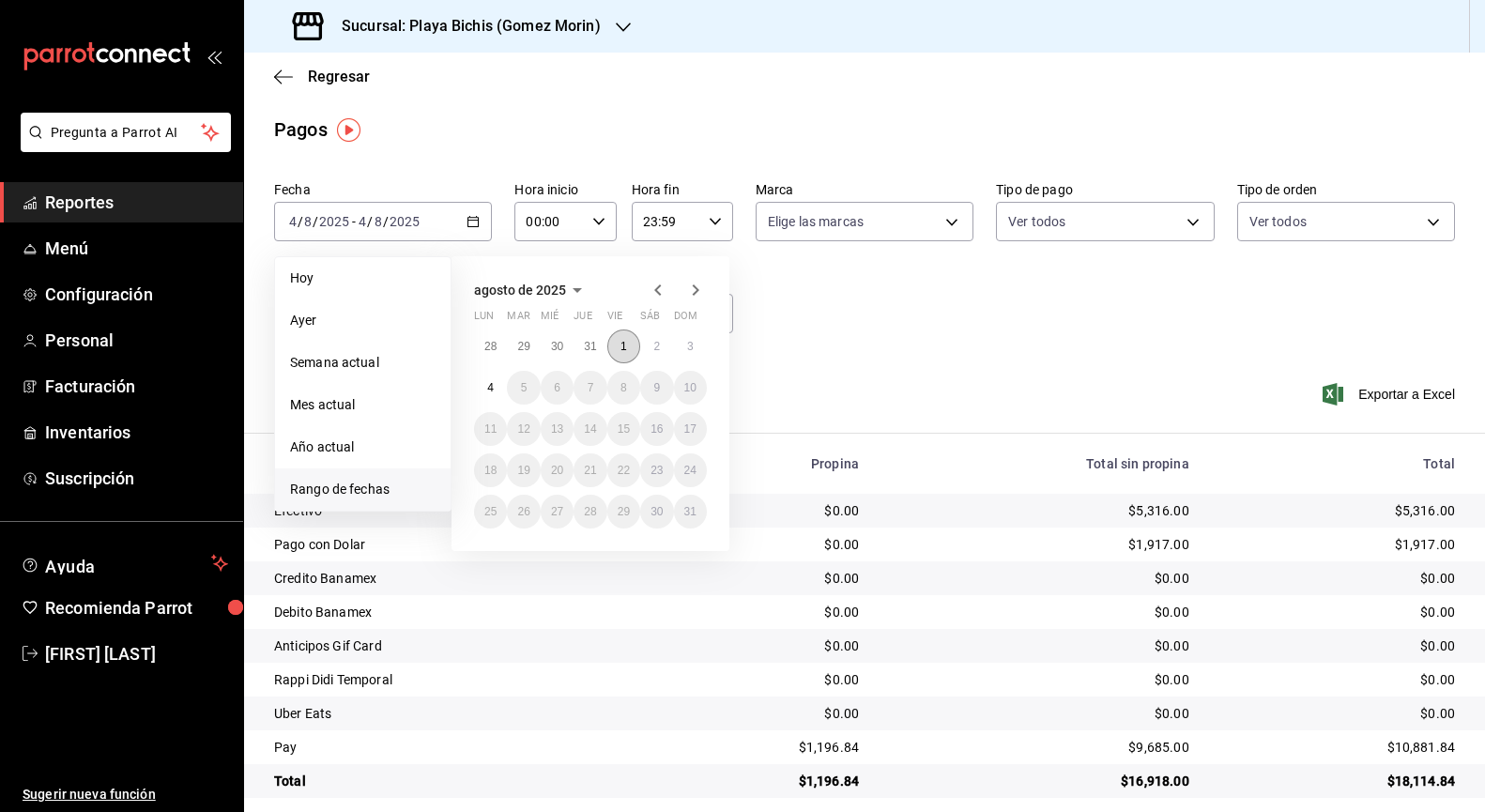 click on "1" at bounding box center (623, 346) 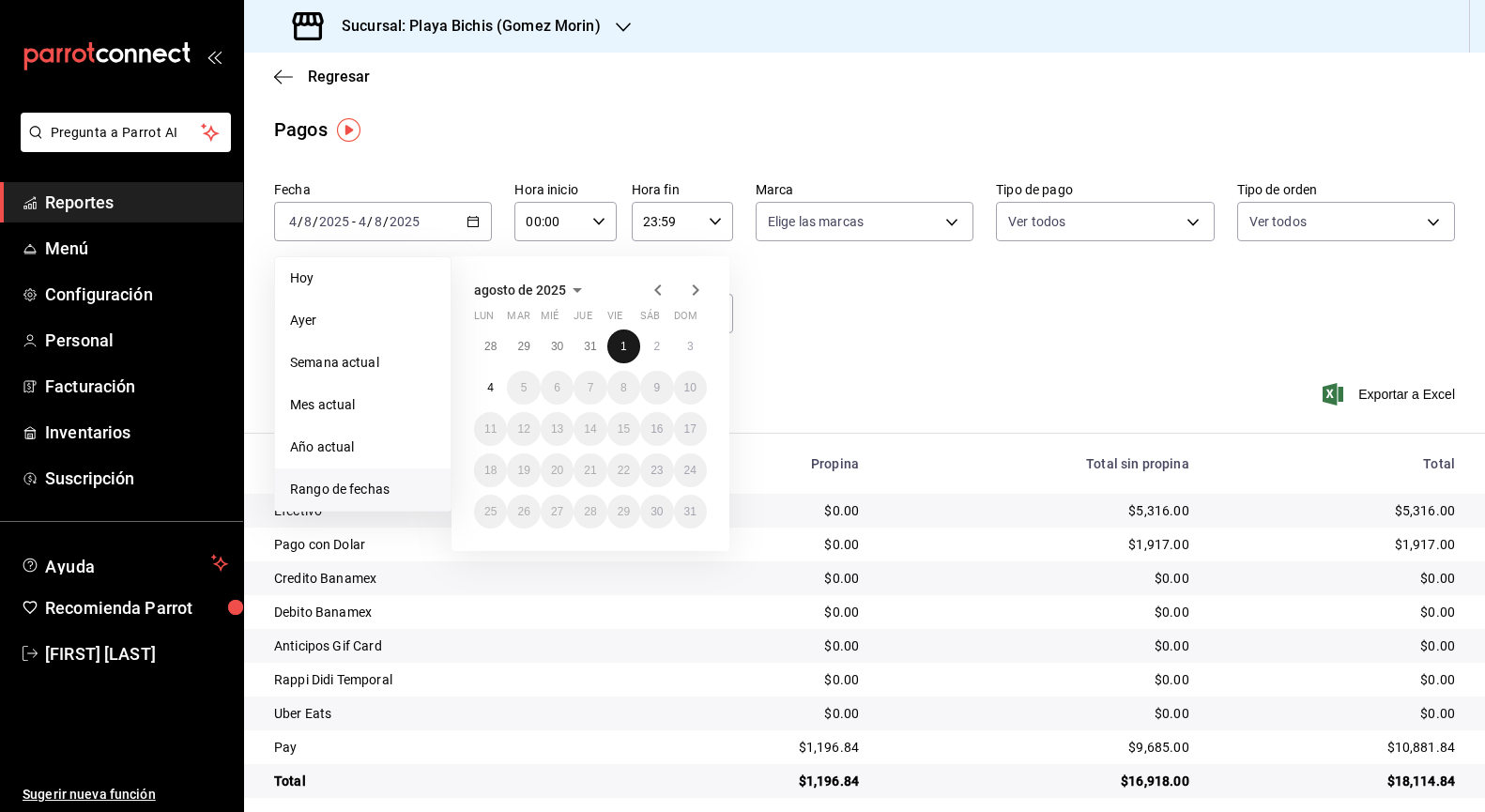 click on "1" at bounding box center [623, 346] 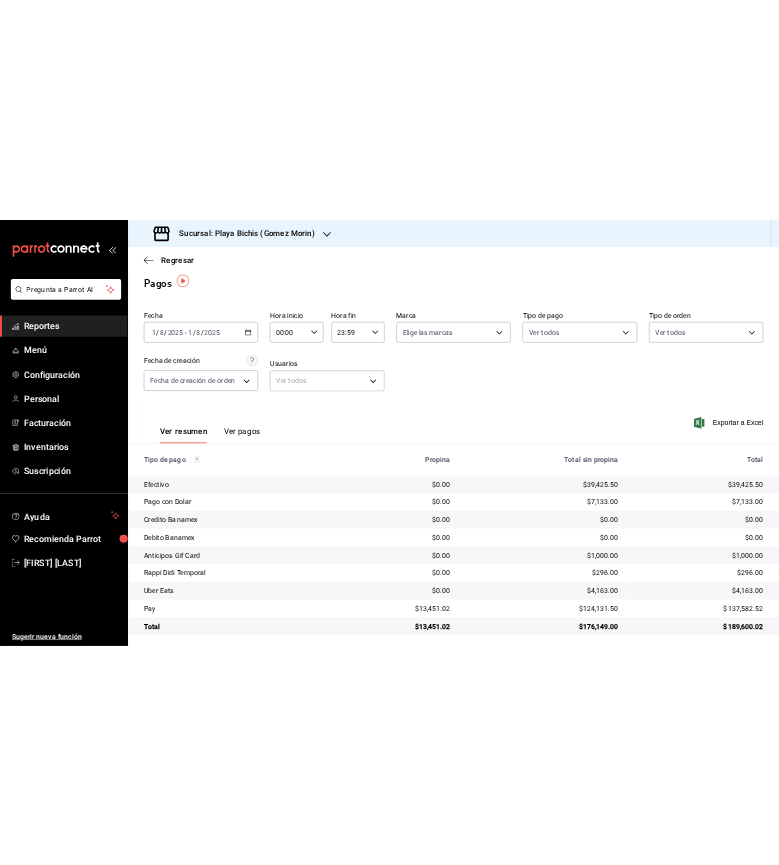 scroll, scrollTop: 17, scrollLeft: 0, axis: vertical 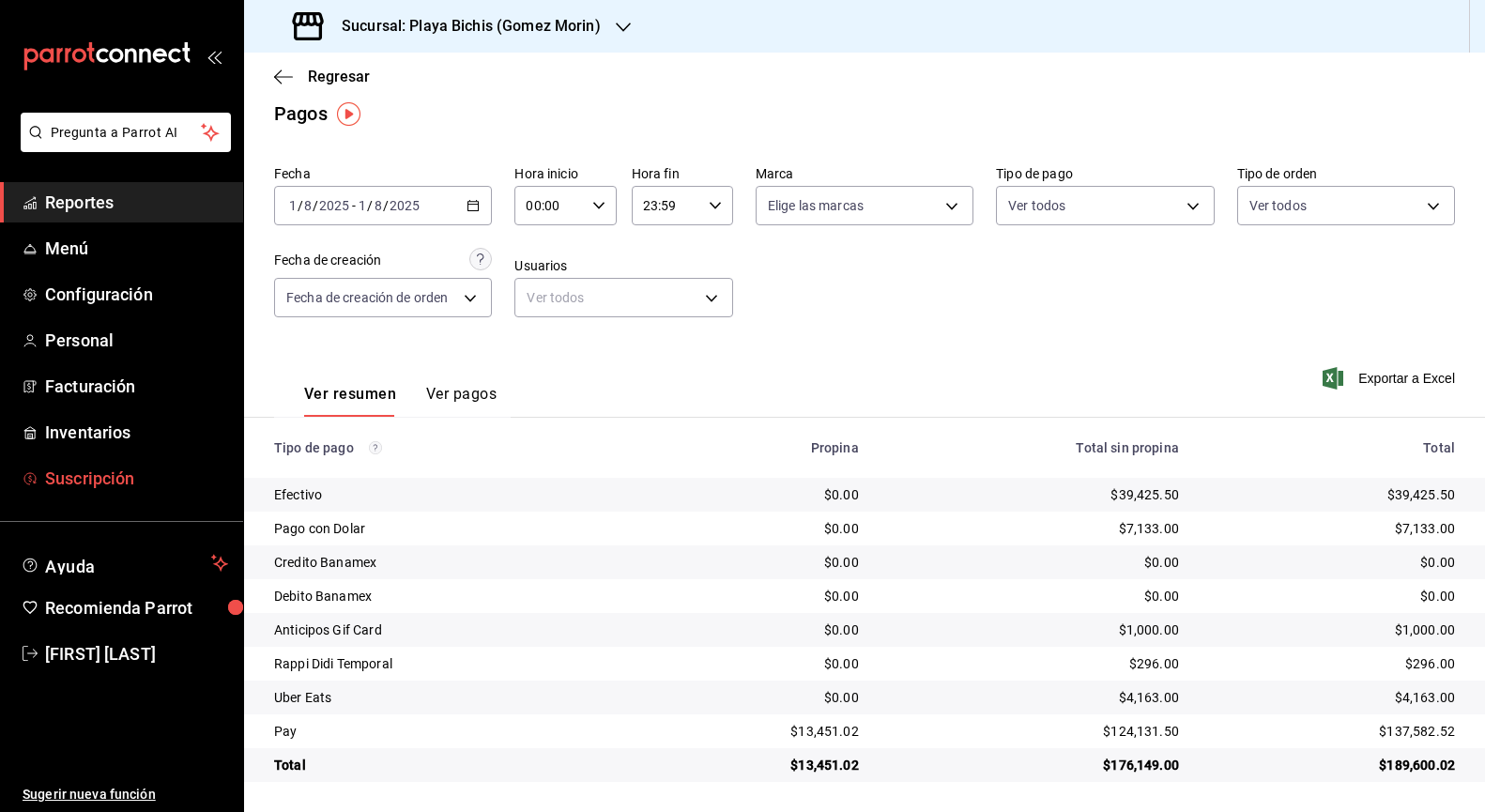 click on "Suscripción" at bounding box center (136, 478) 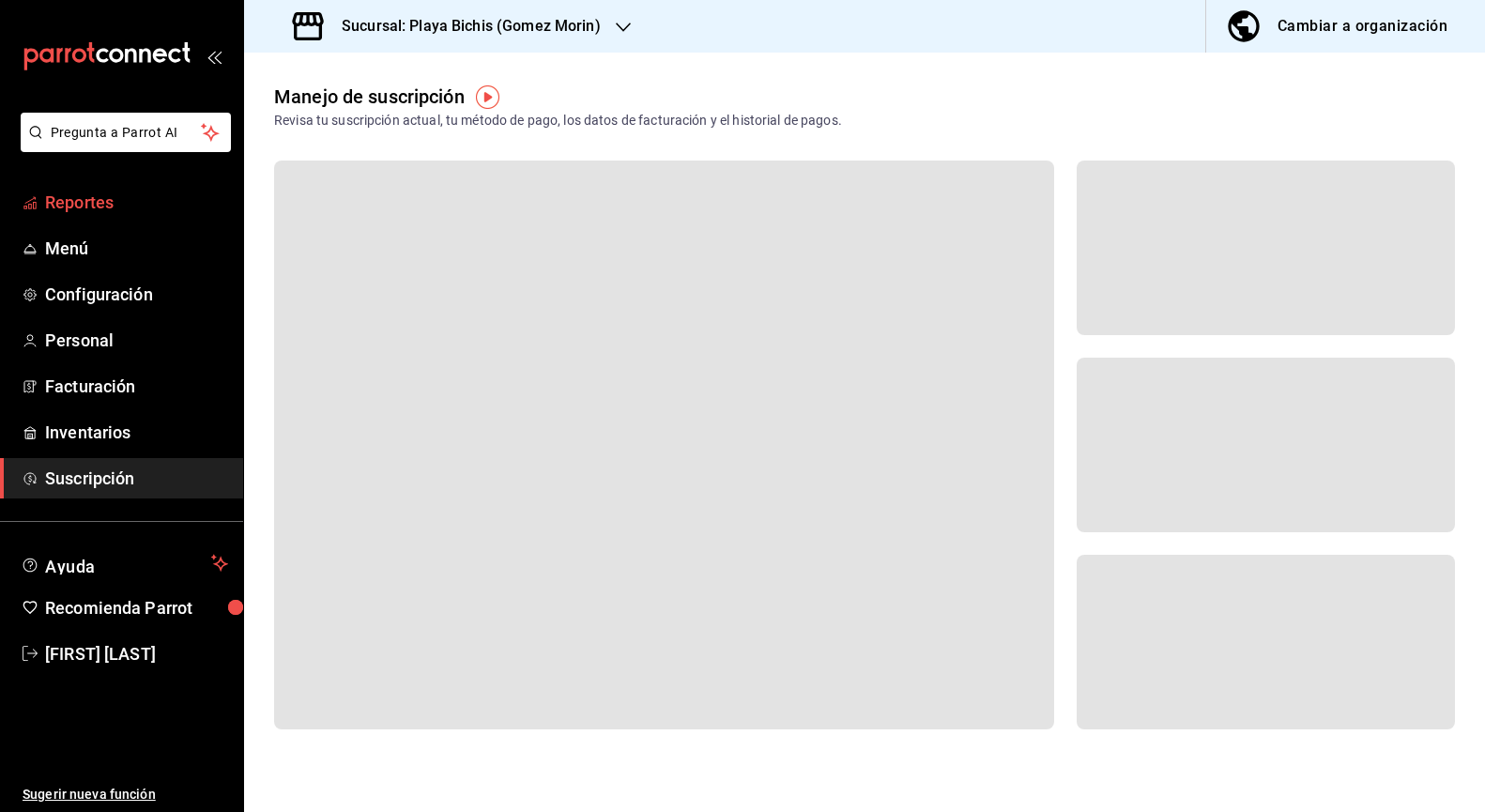 click on "Reportes" at bounding box center [136, 202] 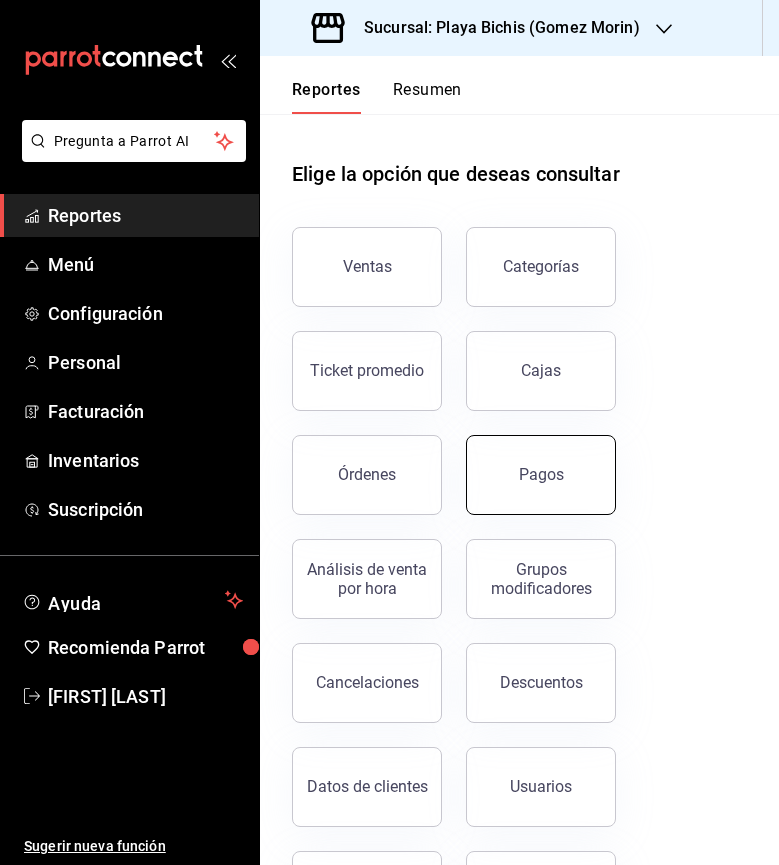 click on "Pagos" at bounding box center [541, 474] 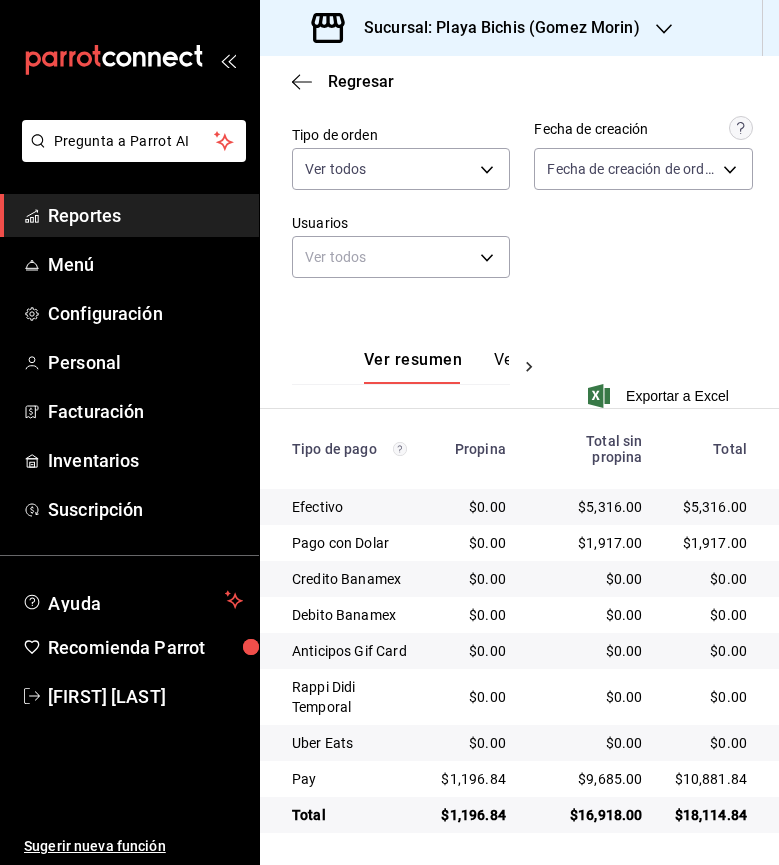 scroll, scrollTop: 273, scrollLeft: 0, axis: vertical 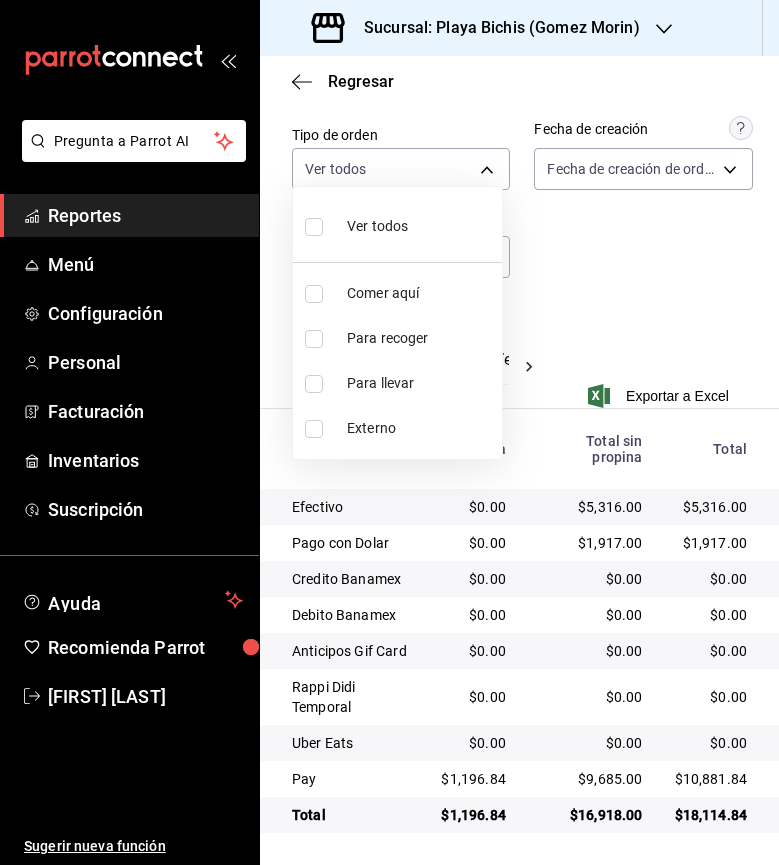 click on "Pregunta a Parrot AI Reportes   Menú   Configuración   Personal   Facturación   Inventarios   Suscripción   Ayuda Recomienda Parrot   [PERSON]   Sugerir nueva función   Sucursal: [LOCATION]   Regresar Pagos Fecha [DATE] [DATE] - [DATE] [DATE] Hora inicio [TIME] Hora inicio Hora fin [TIME] Hora fin Marca Elige las marcas Tipo de pago Ver todos Tipo de orden Ver todos Fecha de creación   Fecha de creación de orden ORDER Usuarios Ver todos null Ver resumen Ver pagos Exportar a Excel Tipo de pago   Propina Total sin propina Total Efectivo $0.00 $[AMOUNT] $[AMOUNT] Pago con Dolar $0.00 $[AMOUNT] $[AMOUNT] Credito Banamex $0.00 $0.00 $0.00 Debito Banamex $0.00 $0.00 $0.00 Anticipos  Gif Card $0.00 $0.00 $0.00 Rappi Didi Temporal $0.00 $0.00 $0.00 Uber Eats $0.00 $0.00 $0.00 Pay $[AMOUNT] $[AMOUNT] $[AMOUNT] Total $[AMOUNT] $[AMOUNT] $[AMOUNT] GANA 1 MES GRATIS EN TU SUSCRIPCIÓN AQUÍ Ver video tutorial Ir a video Pregunta a Parrot AI Reportes   Menú     Personal" at bounding box center [389, 432] 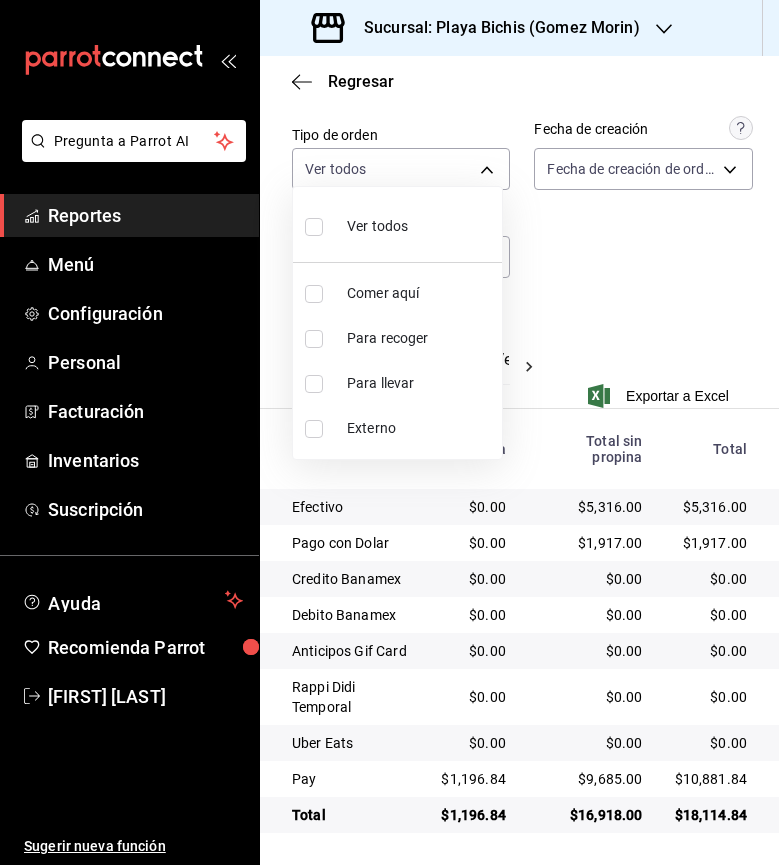 click at bounding box center (389, 432) 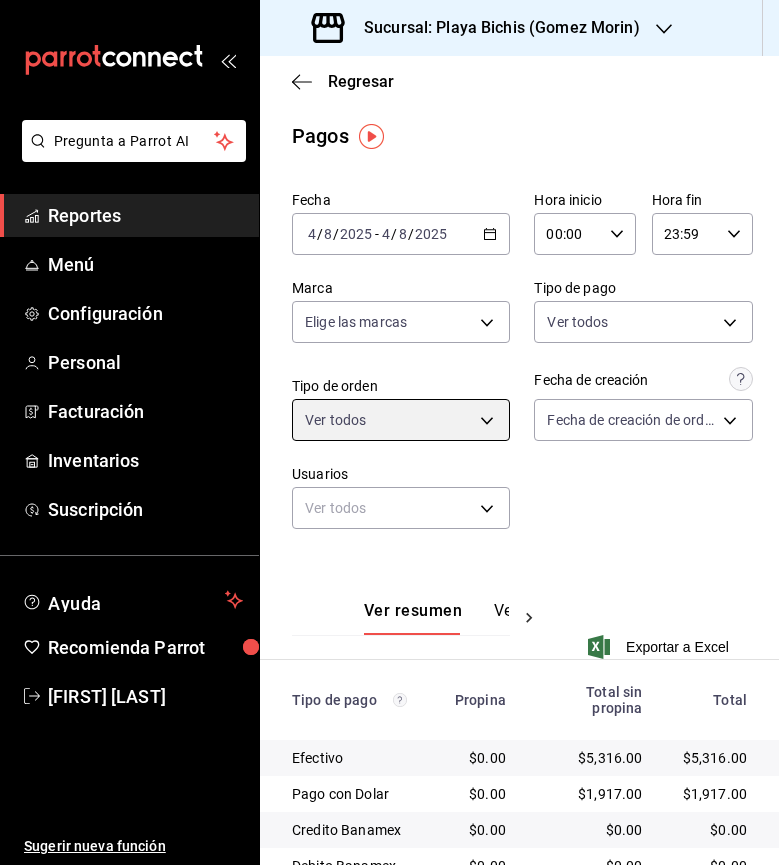 scroll, scrollTop: 0, scrollLeft: 0, axis: both 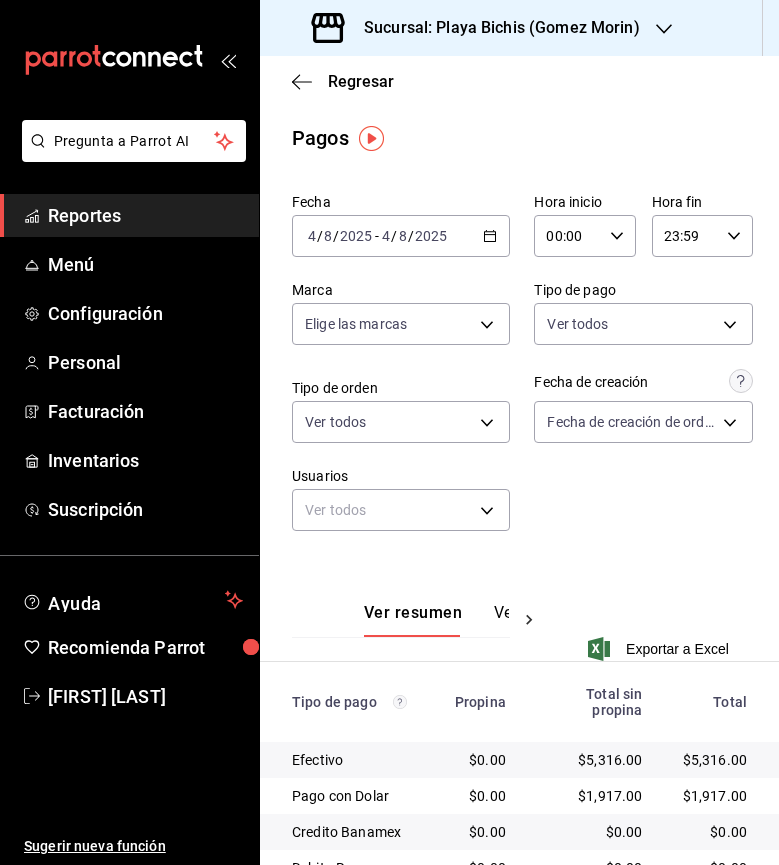 click on "[DATE] [DATE] - [DATE] [DATE]" at bounding box center (401, 236) 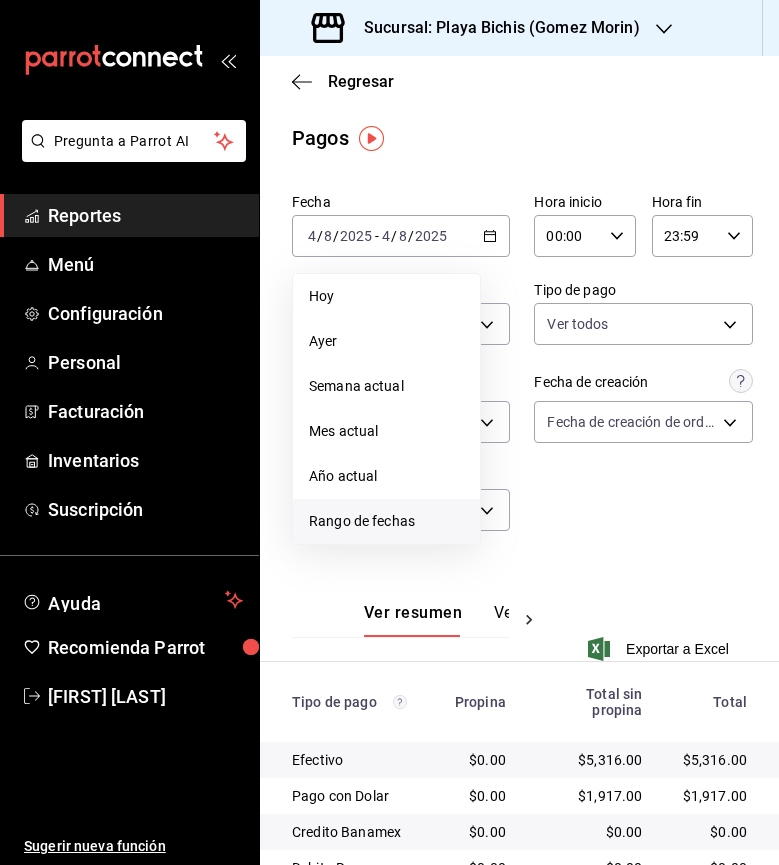 click on "Rango de fechas" at bounding box center [386, 521] 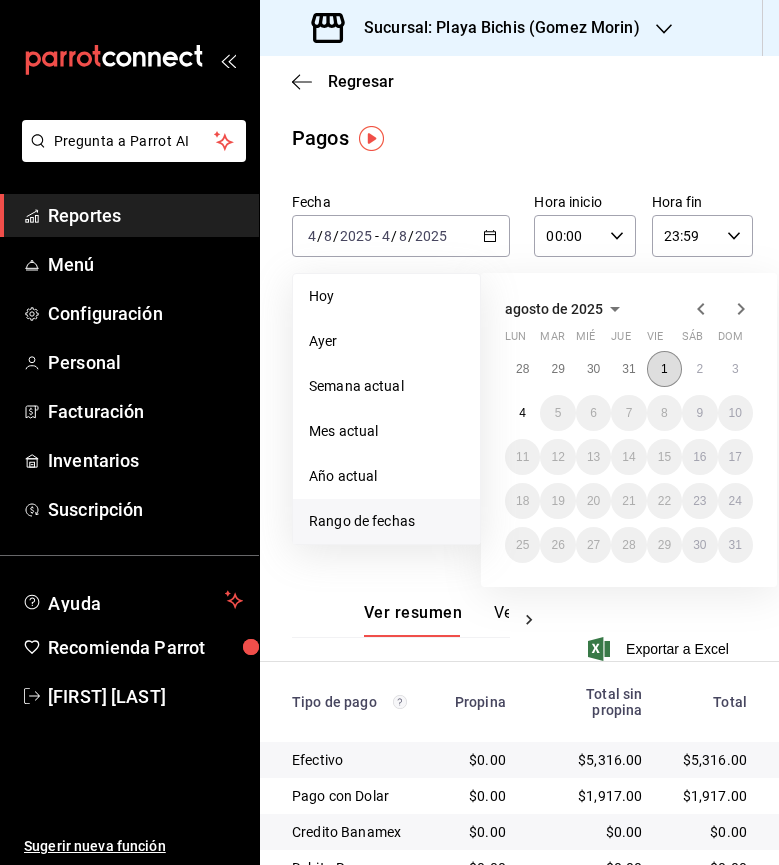 click on "1" at bounding box center [664, 369] 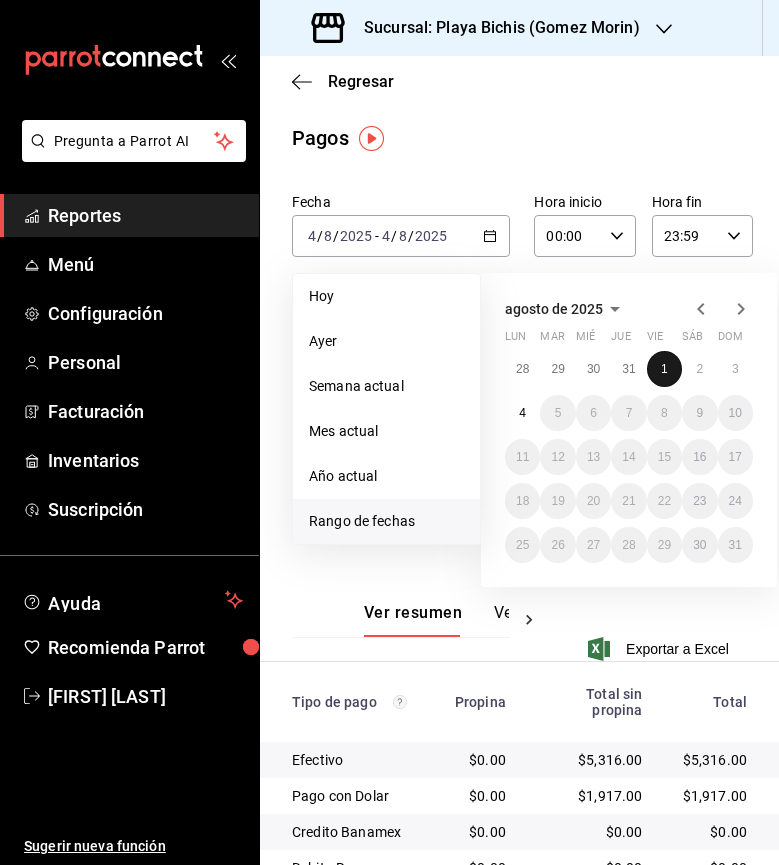 click on "1" at bounding box center (664, 369) 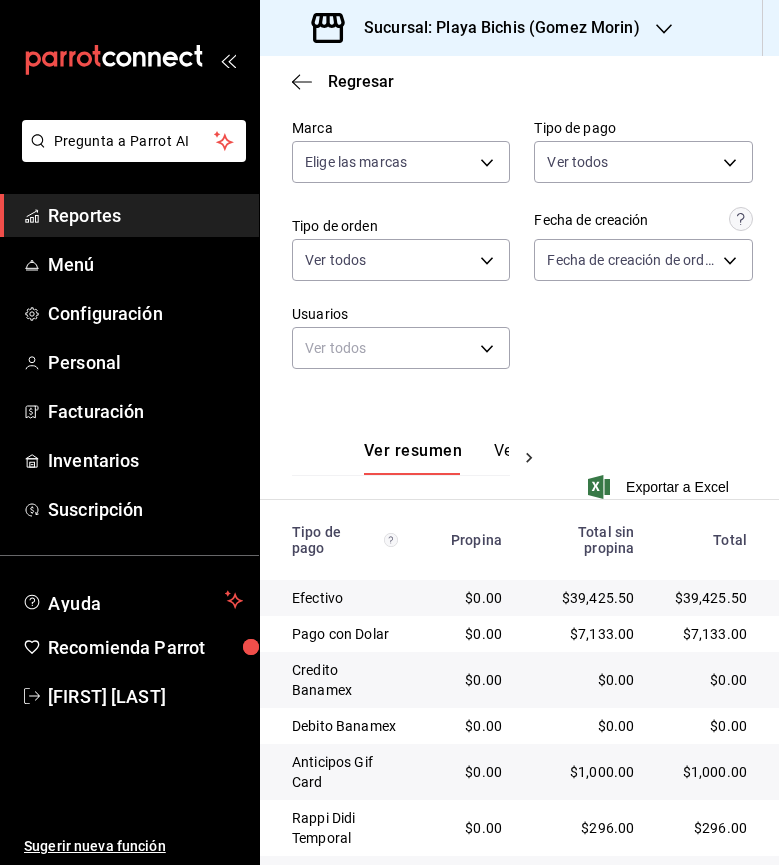 scroll, scrollTop: 0, scrollLeft: 0, axis: both 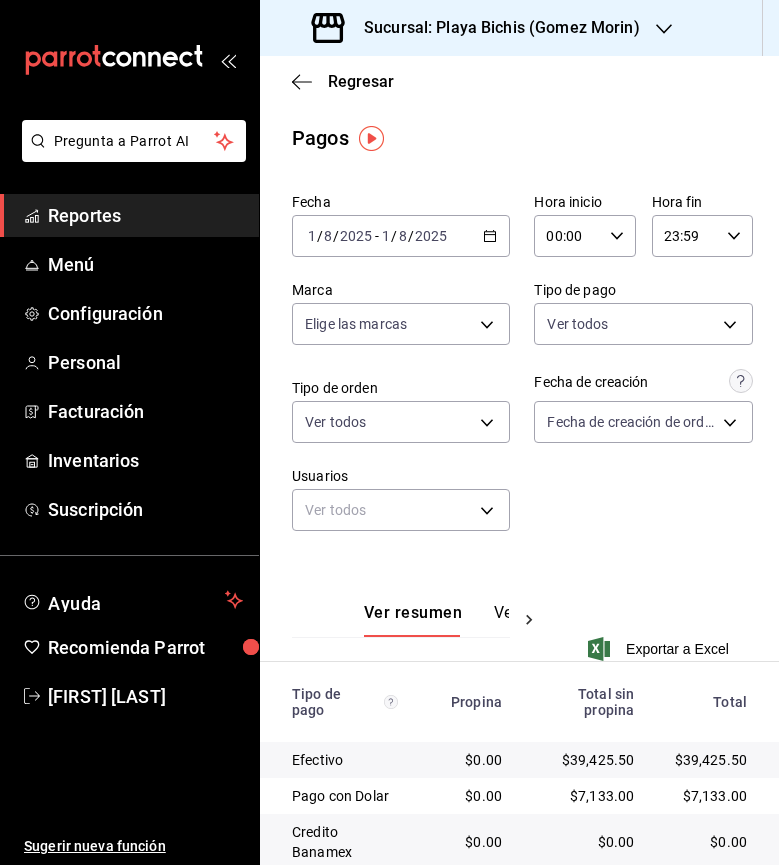 click 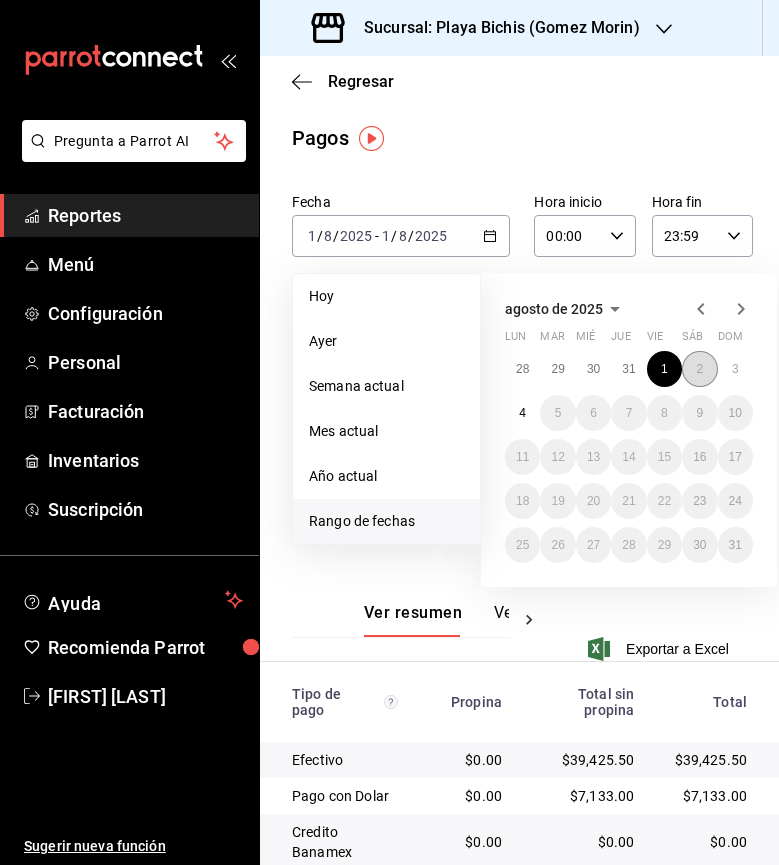 click on "2" at bounding box center (699, 369) 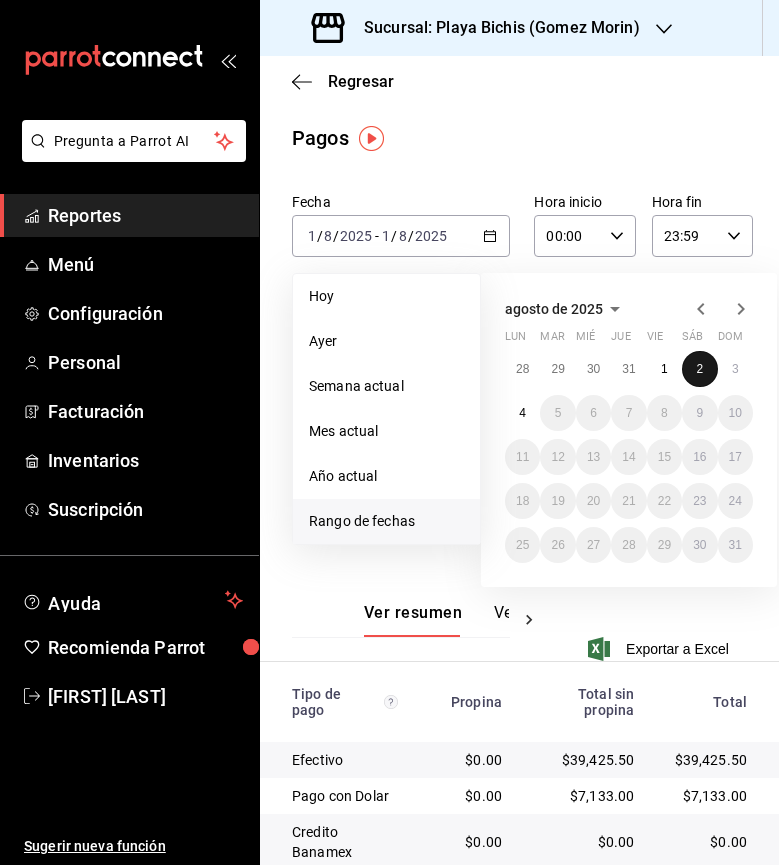 click on "2" at bounding box center (699, 369) 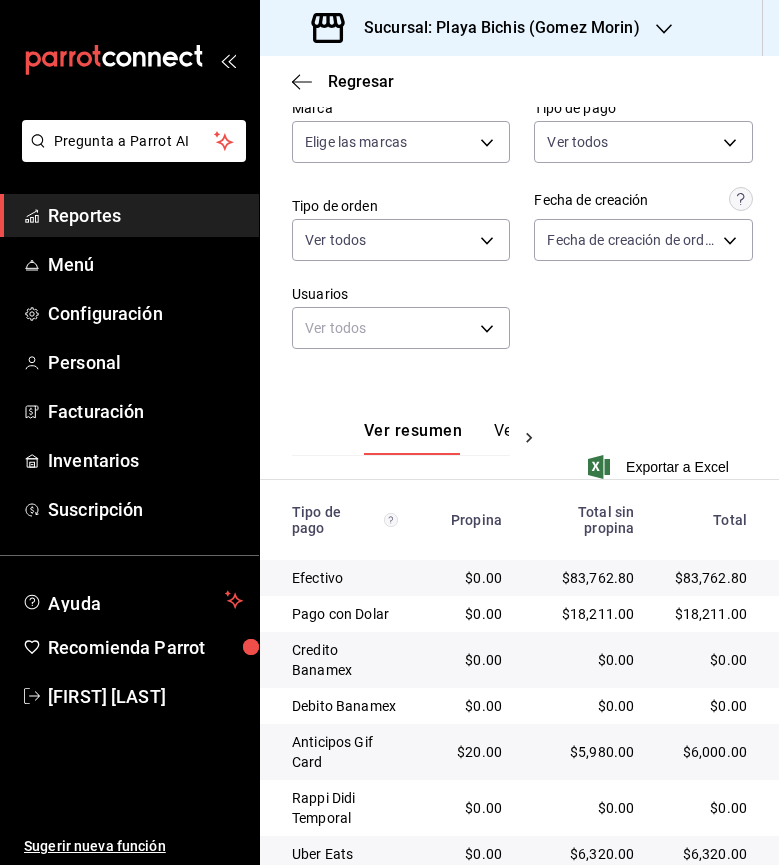 scroll, scrollTop: 0, scrollLeft: 0, axis: both 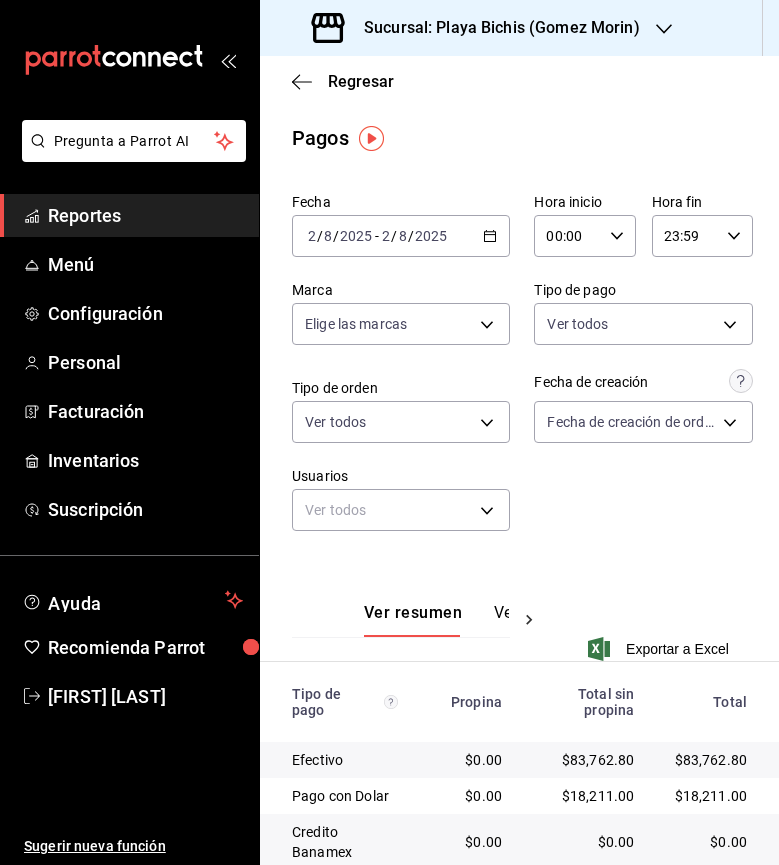 click 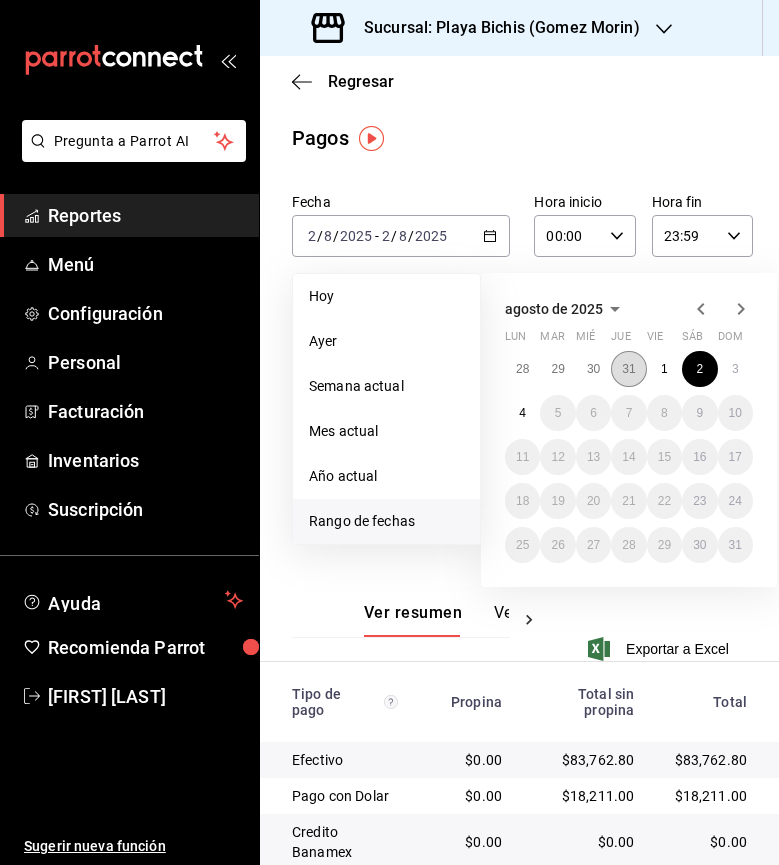 click on "31" at bounding box center (628, 369) 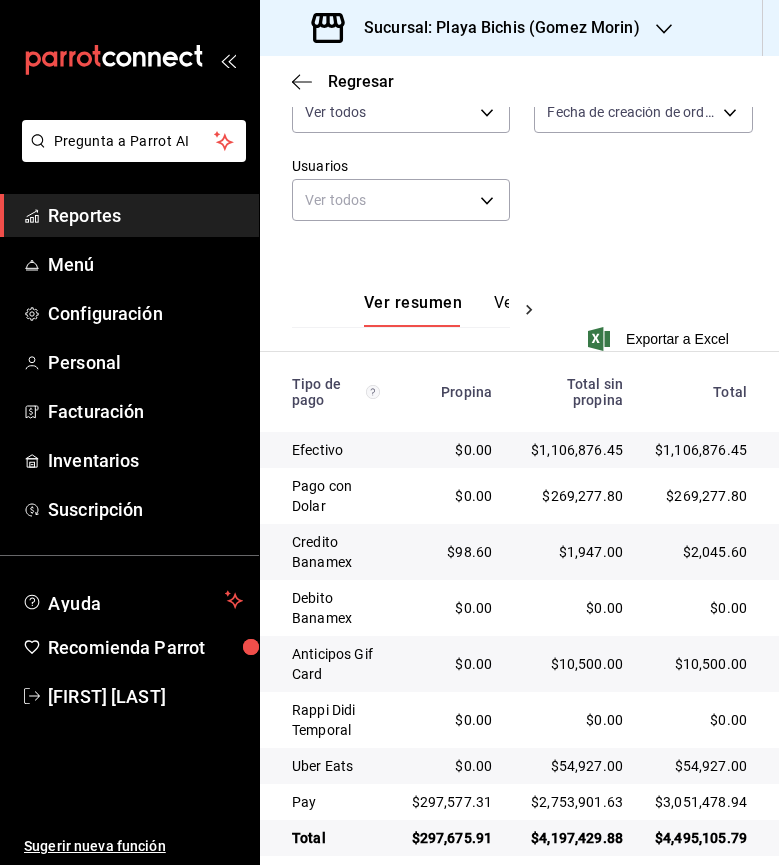 scroll, scrollTop: 31, scrollLeft: 0, axis: vertical 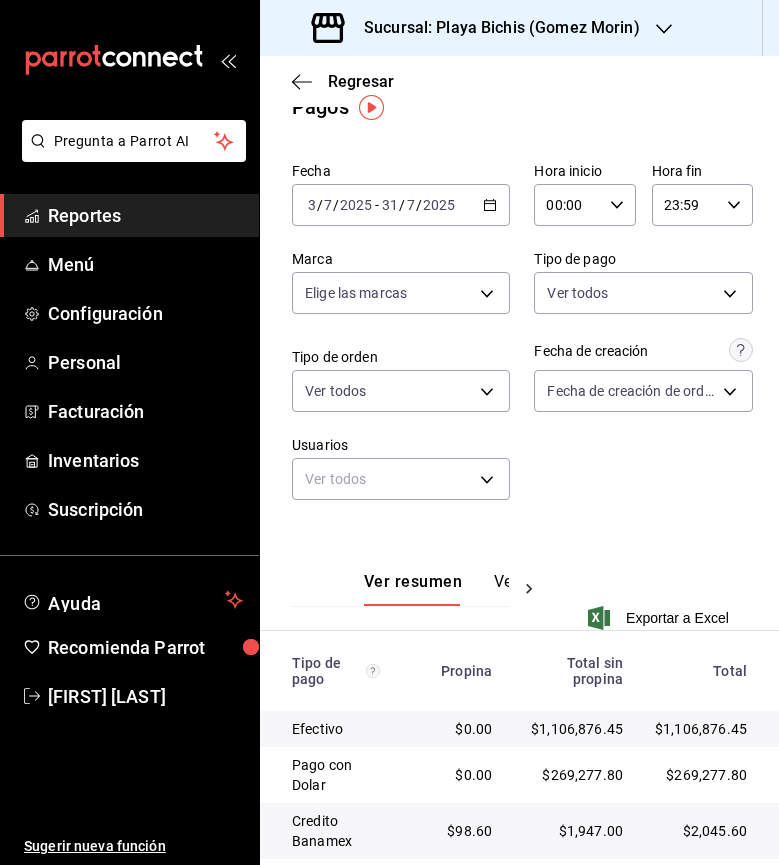 click 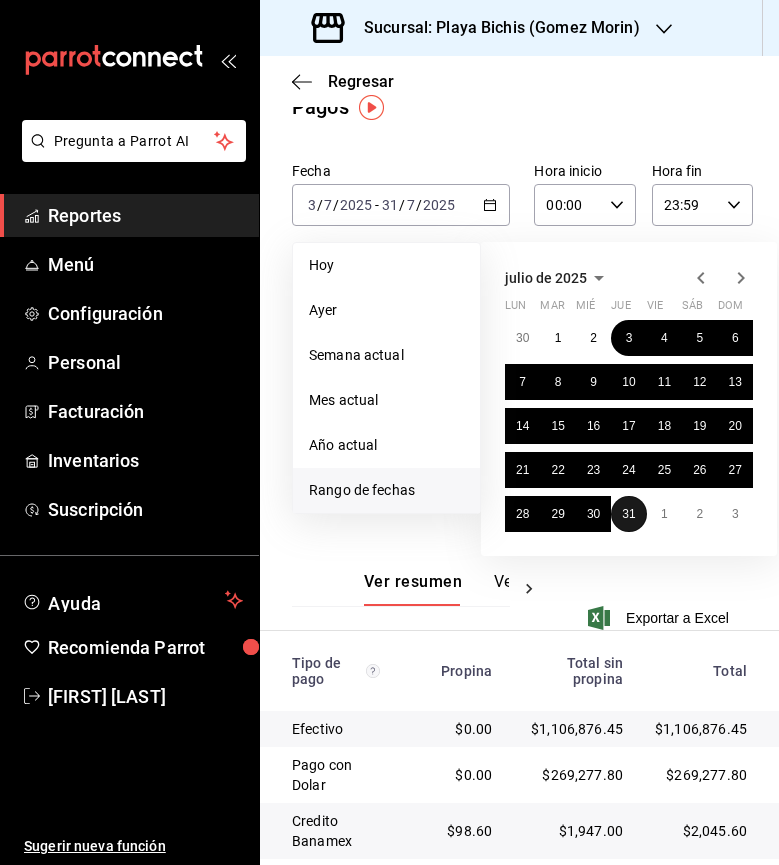 click on "31" at bounding box center (628, 514) 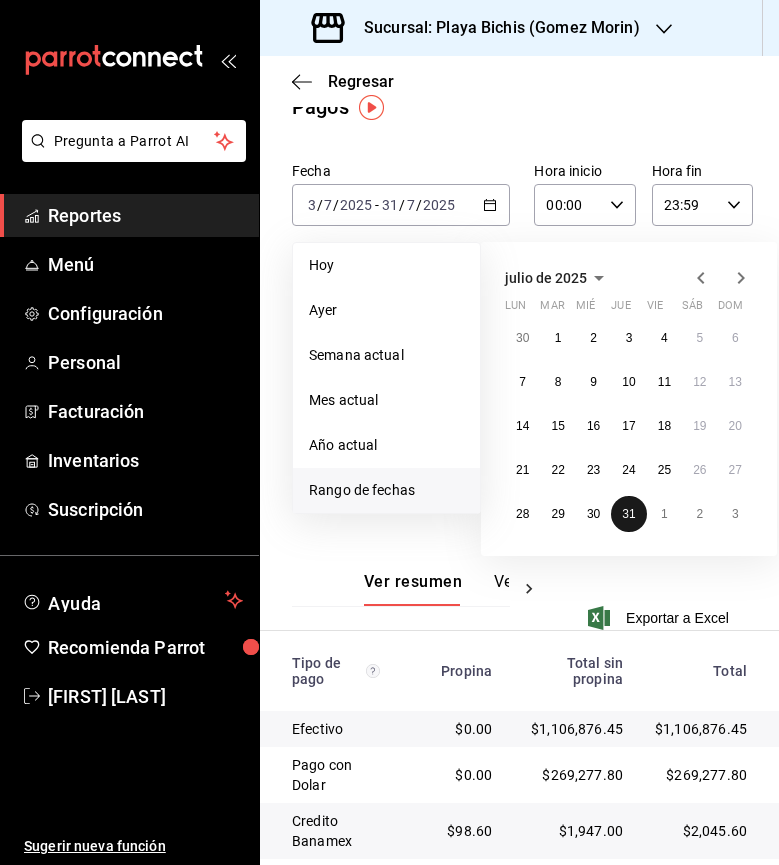click on "31" at bounding box center (628, 514) 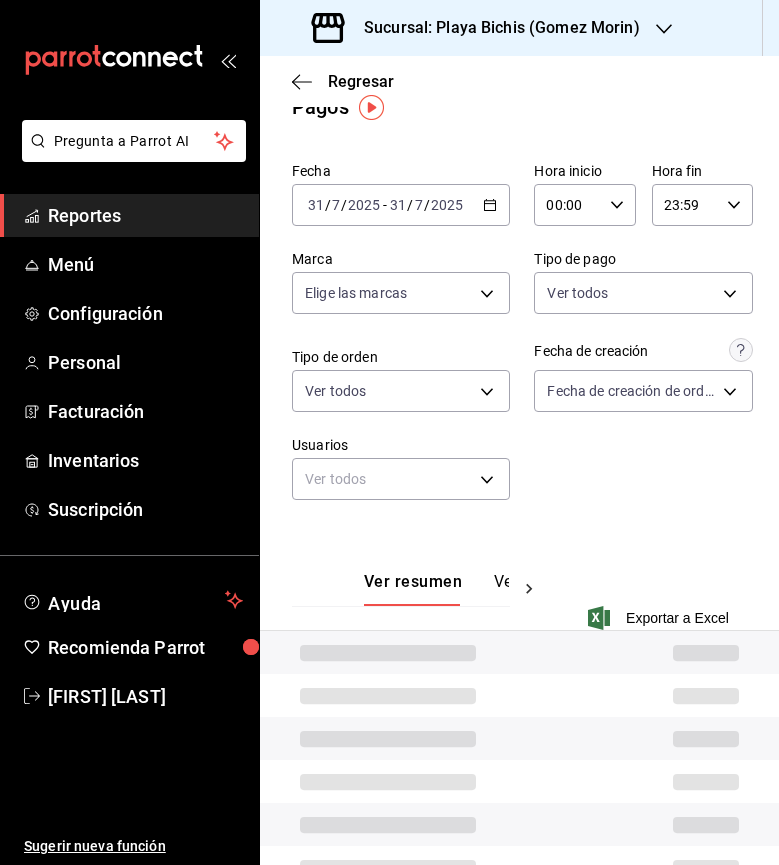 click on "Fecha [DATE] [DATE] - [DATE] [DATE] Hora inicio [TIME] Hora inicio Hora fin [TIME] Hora fin Marca Elige las marcas Tipo de pago Ver todos Tipo de orden Ver todos Fecha de creación   Fecha de creación de orden ORDER Usuarios Ver todos null" at bounding box center [519, 339] 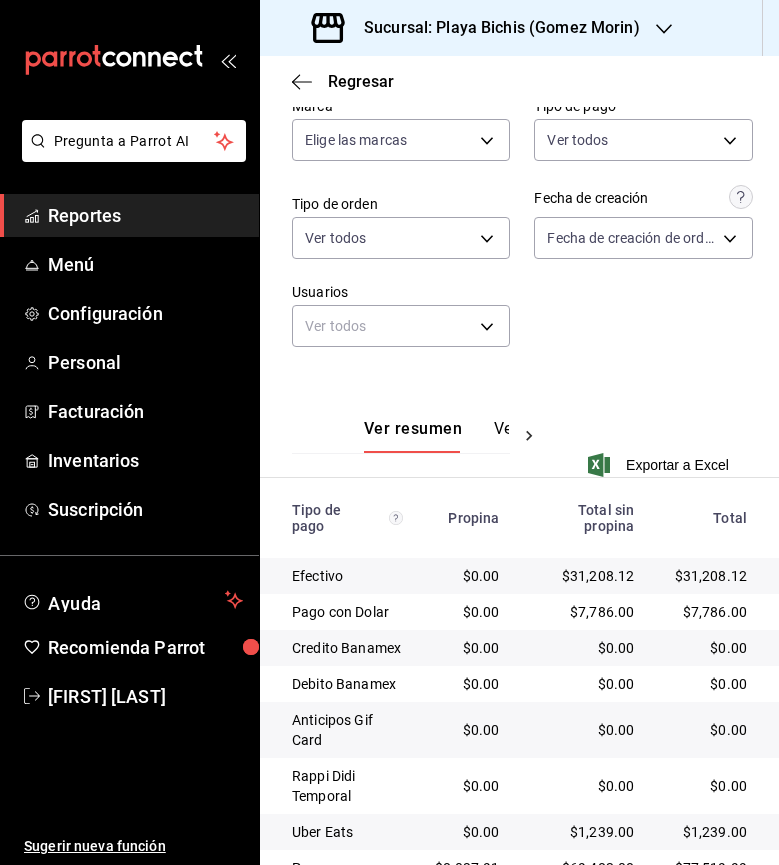 scroll, scrollTop: 0, scrollLeft: 0, axis: both 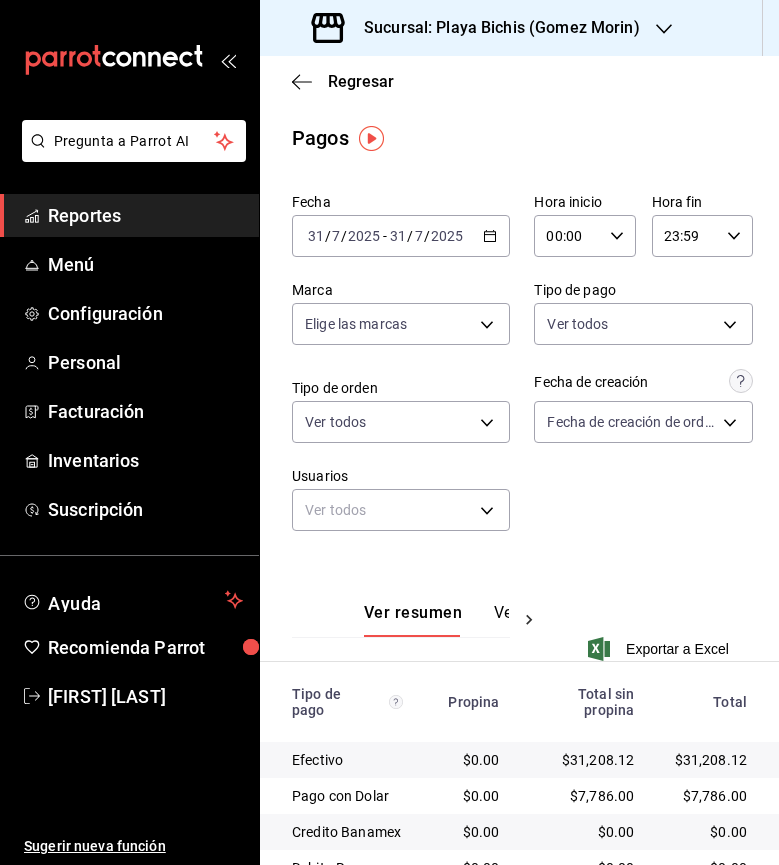 click on "2025-07-31 31 / 7 / 2025 - 2025-07-31 31 / 7 / 2025" at bounding box center (401, 236) 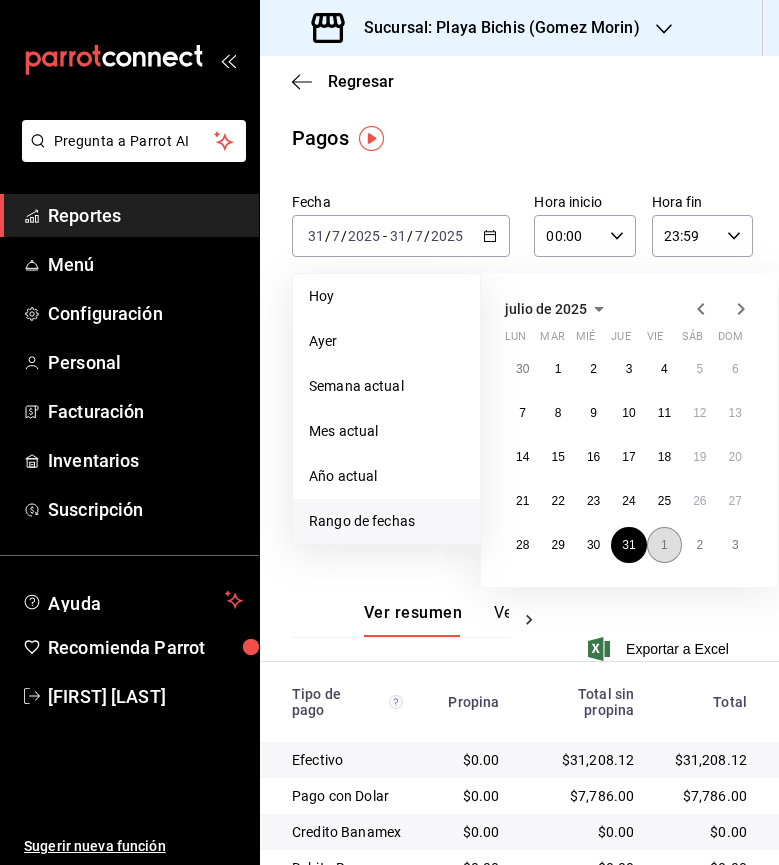 click on "1" at bounding box center [664, 545] 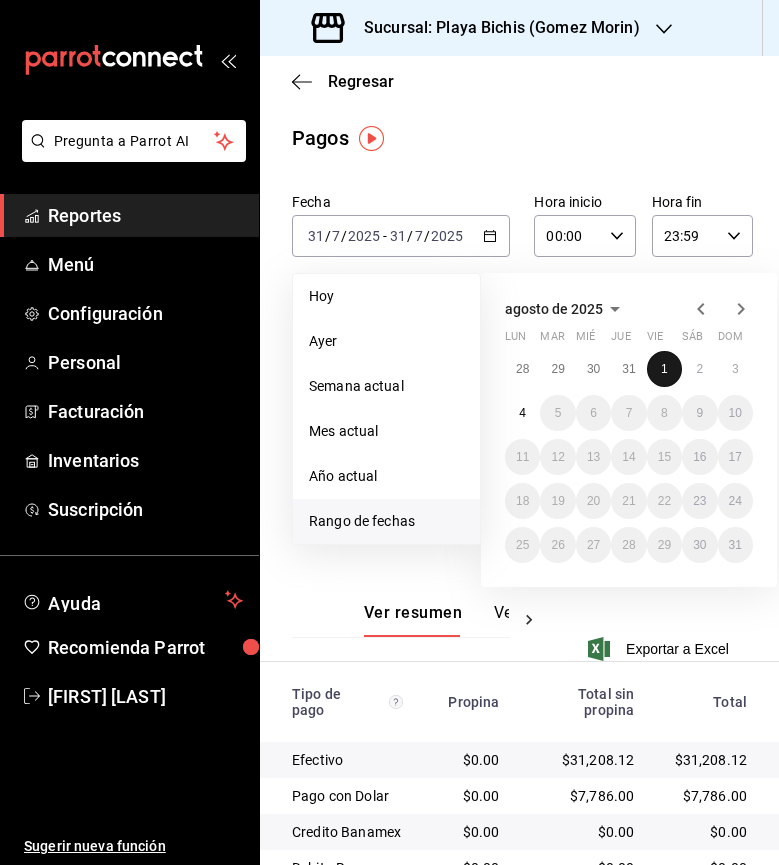 click on "1" at bounding box center (664, 369) 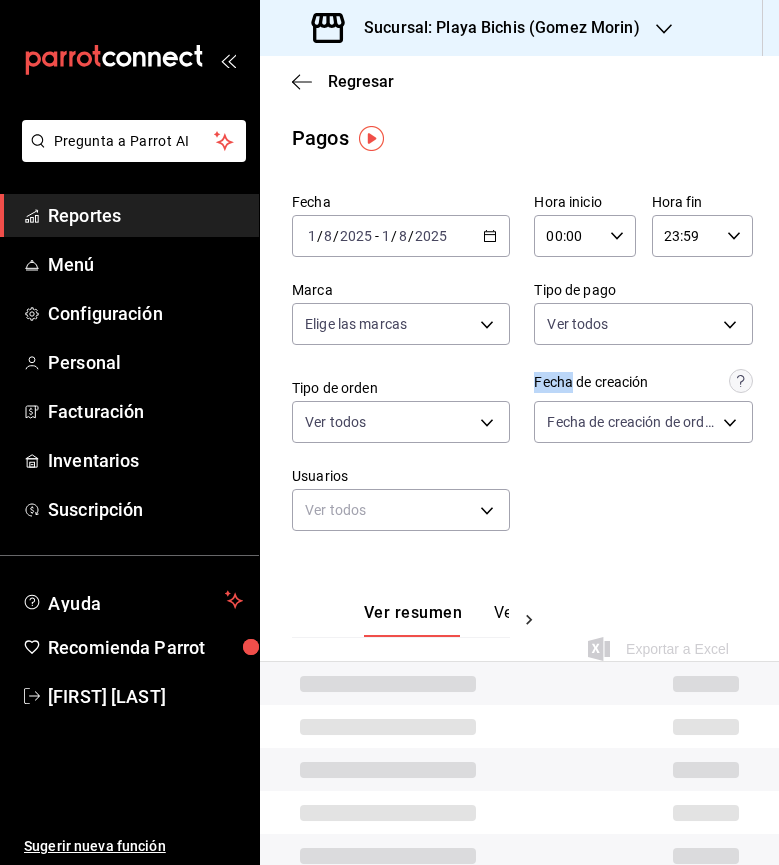 click on "Fecha [DATE] [DATE] - [DATE] [DATE] Hora inicio [TIME] Hora inicio Hora fin [TIME] Hora fin Marca Elige las marcas Tipo de pago Ver todos Tipo de orden Ver todos Fecha de creación   Fecha de creación de orden ORDER Usuarios Ver todos null" at bounding box center [519, 370] 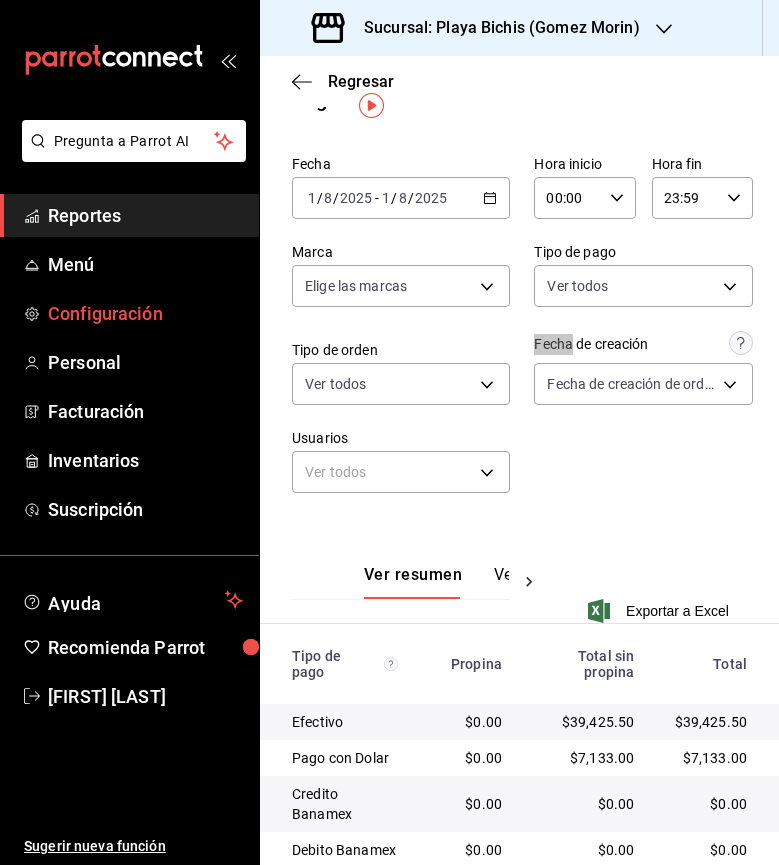 scroll, scrollTop: 33, scrollLeft: 0, axis: vertical 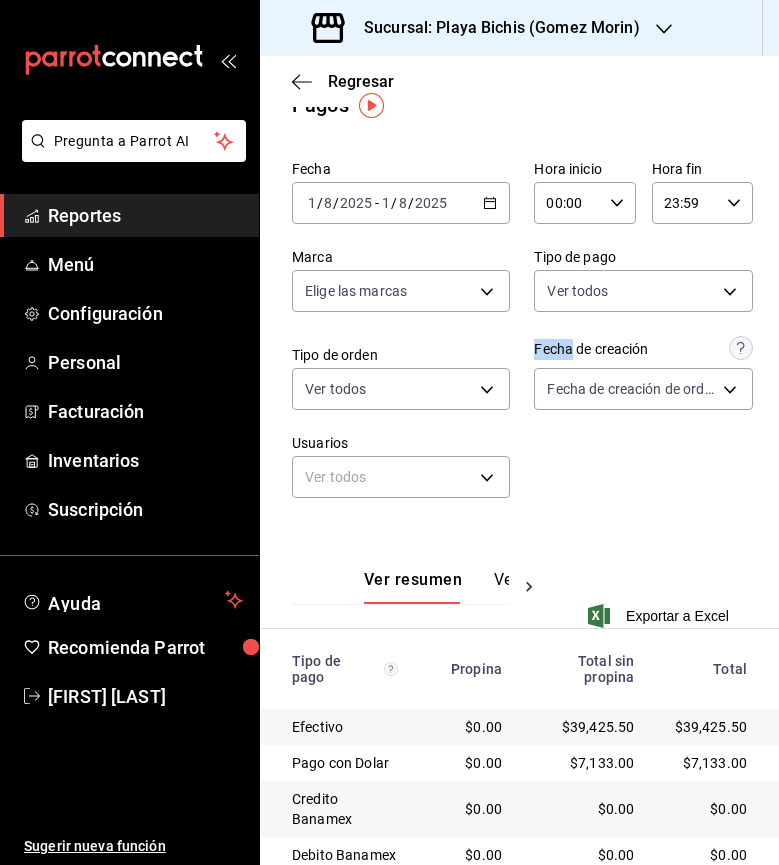 click 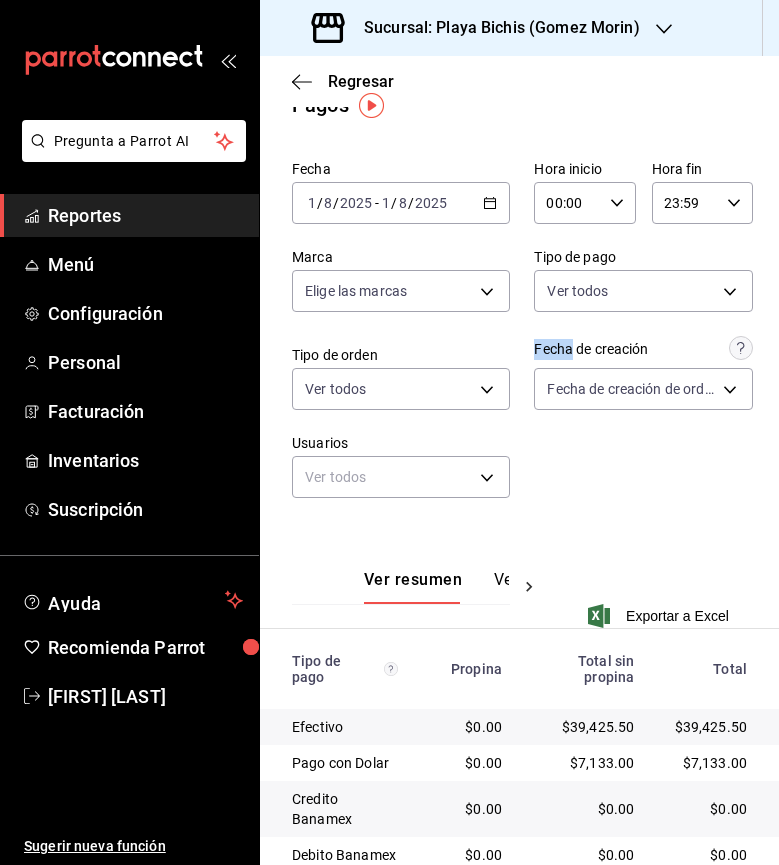 click 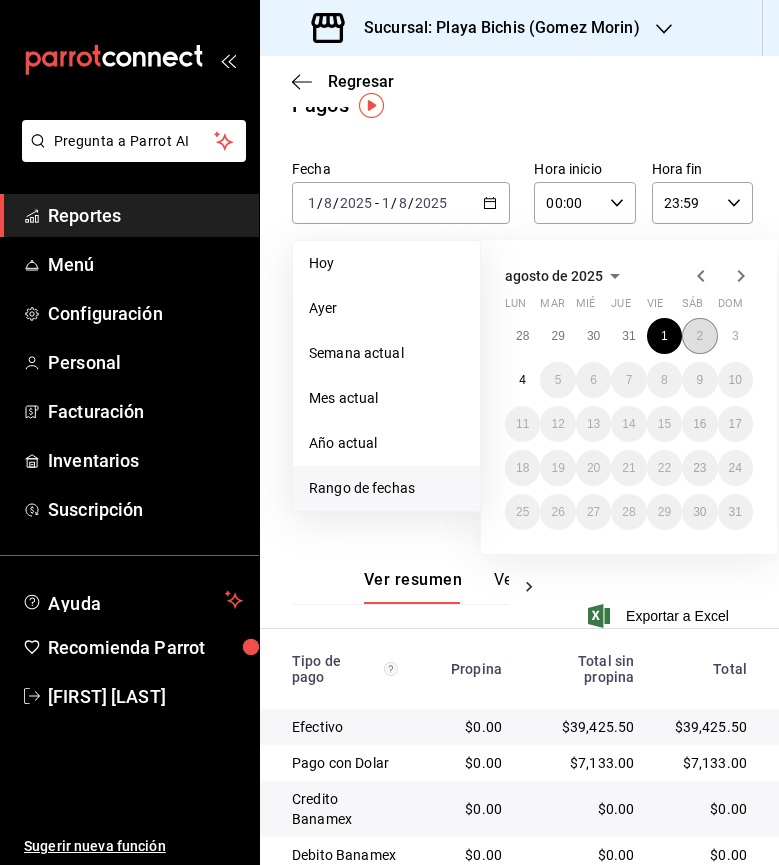 click on "2" at bounding box center [699, 336] 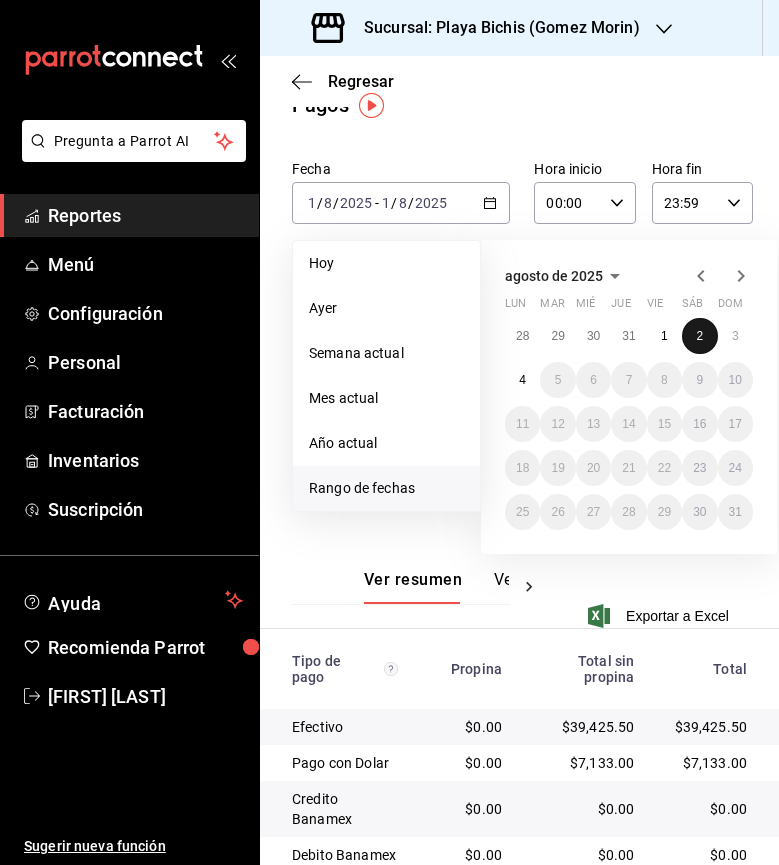 click on "2" at bounding box center [699, 336] 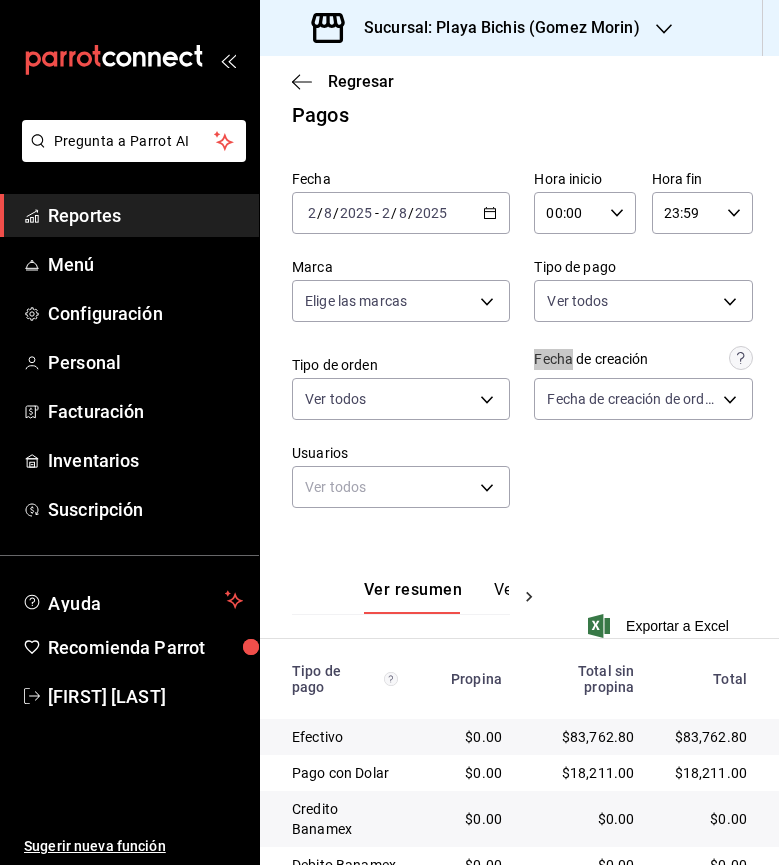 scroll, scrollTop: 0, scrollLeft: 0, axis: both 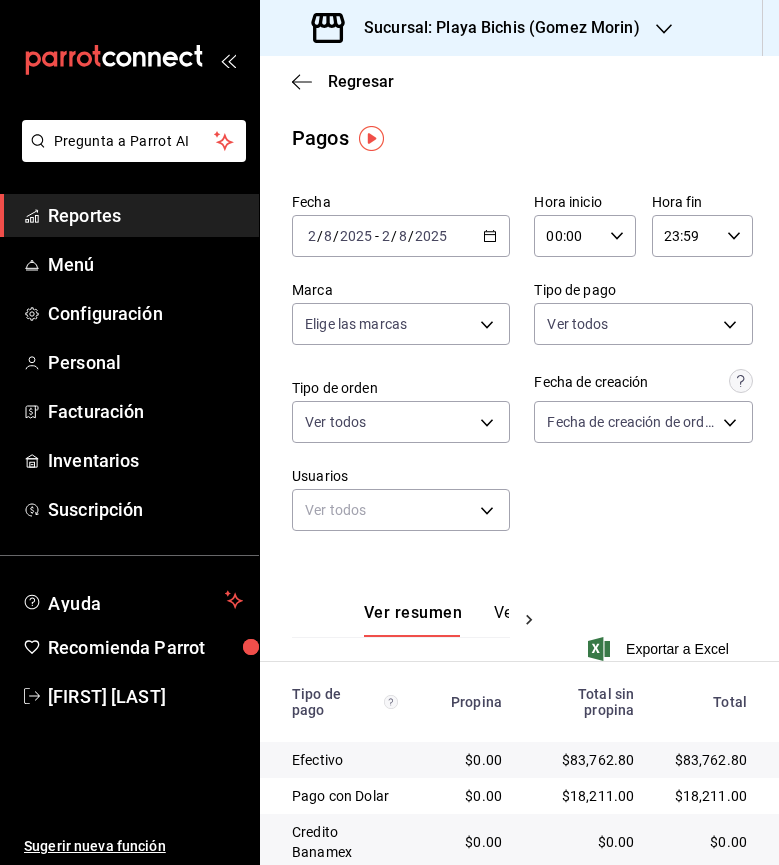 click on "2025-08-02 2 / 8 / 2025 - 2025-08-02 2 / 8 / 2025" at bounding box center (401, 236) 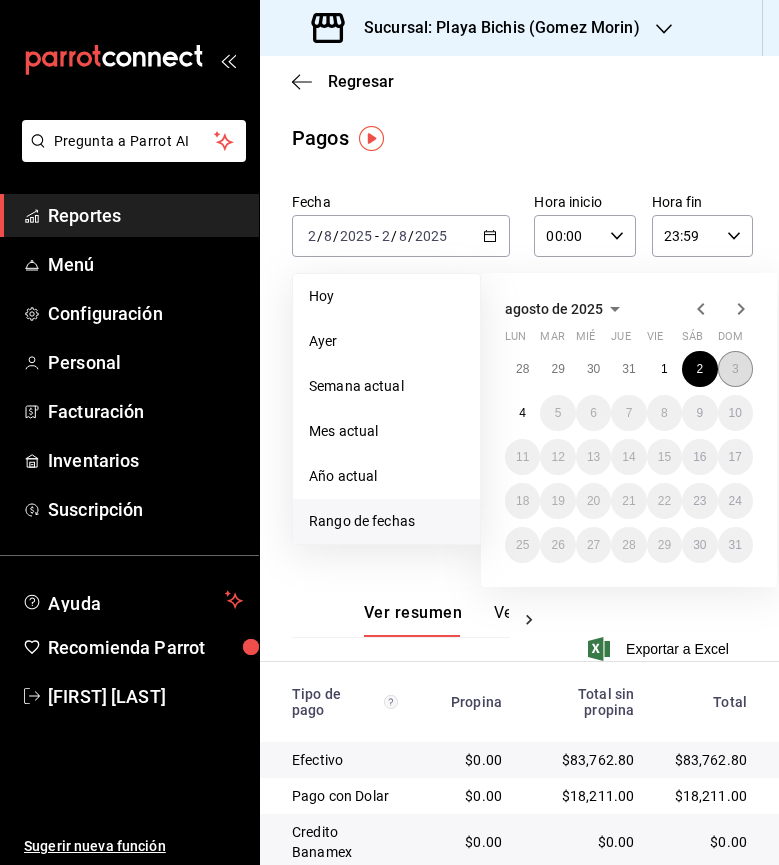 click on "3" at bounding box center [735, 369] 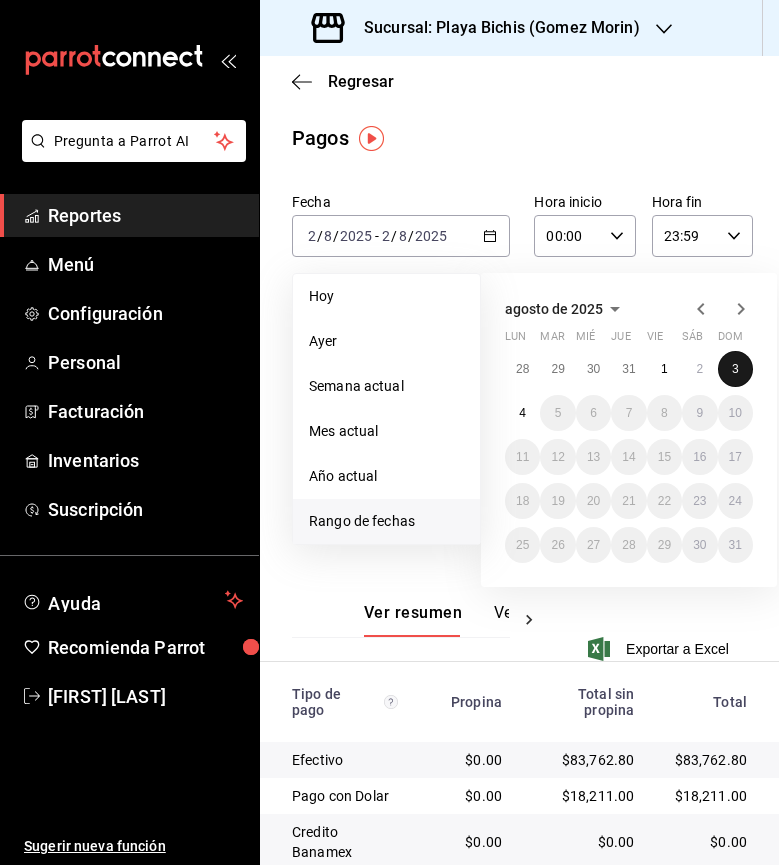 click on "3" at bounding box center [735, 369] 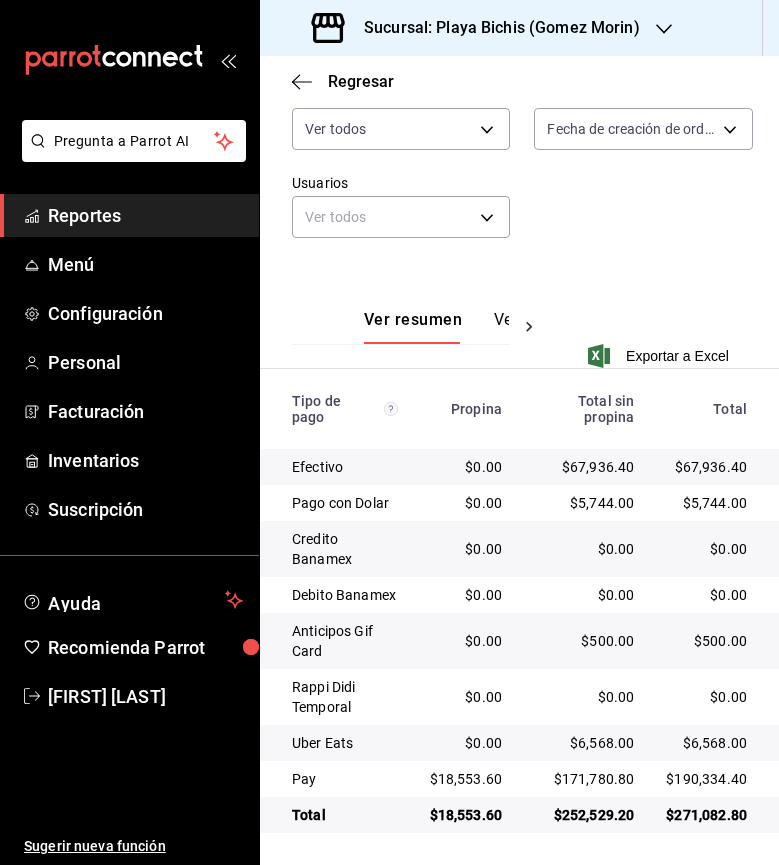 scroll, scrollTop: 313, scrollLeft: 0, axis: vertical 